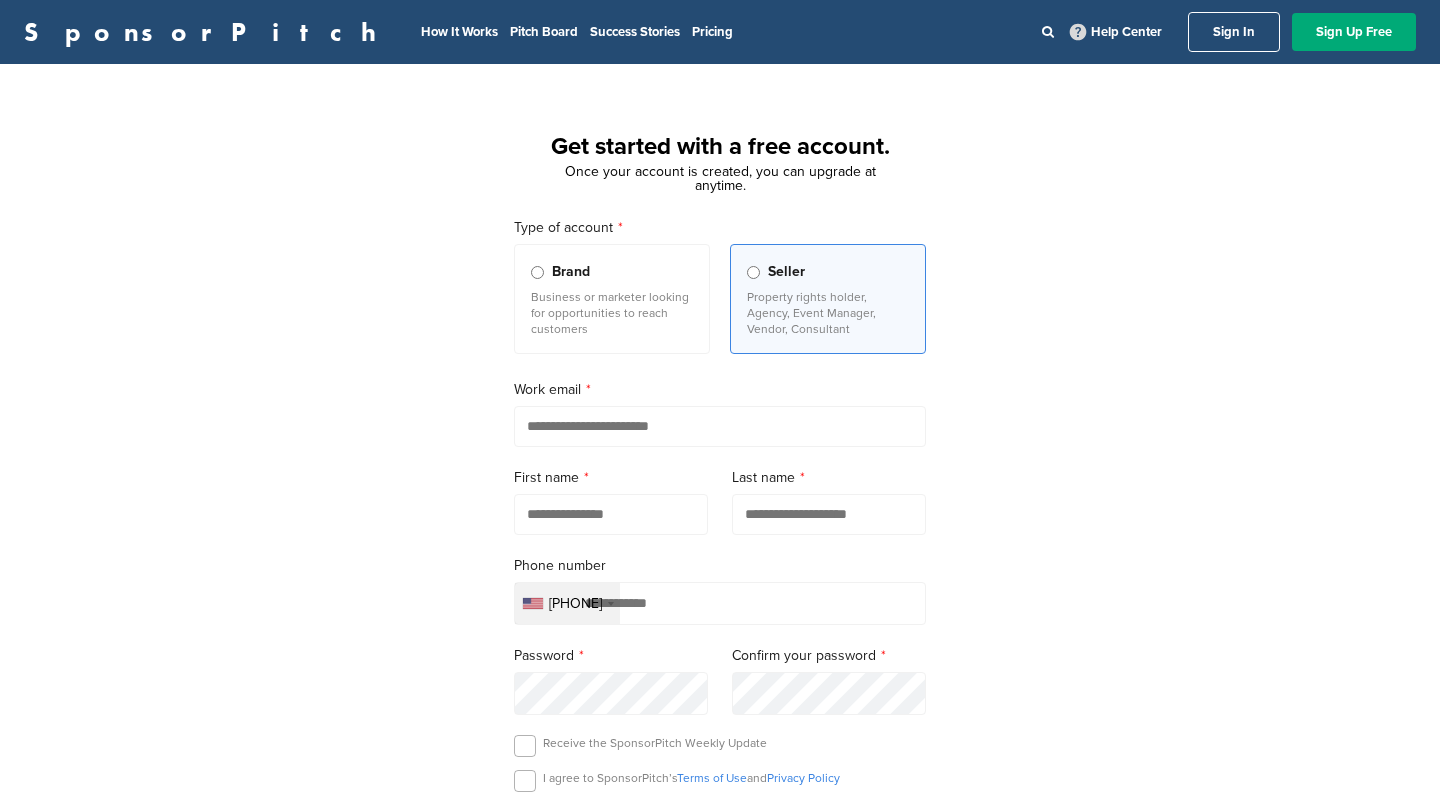 scroll, scrollTop: 0, scrollLeft: 0, axis: both 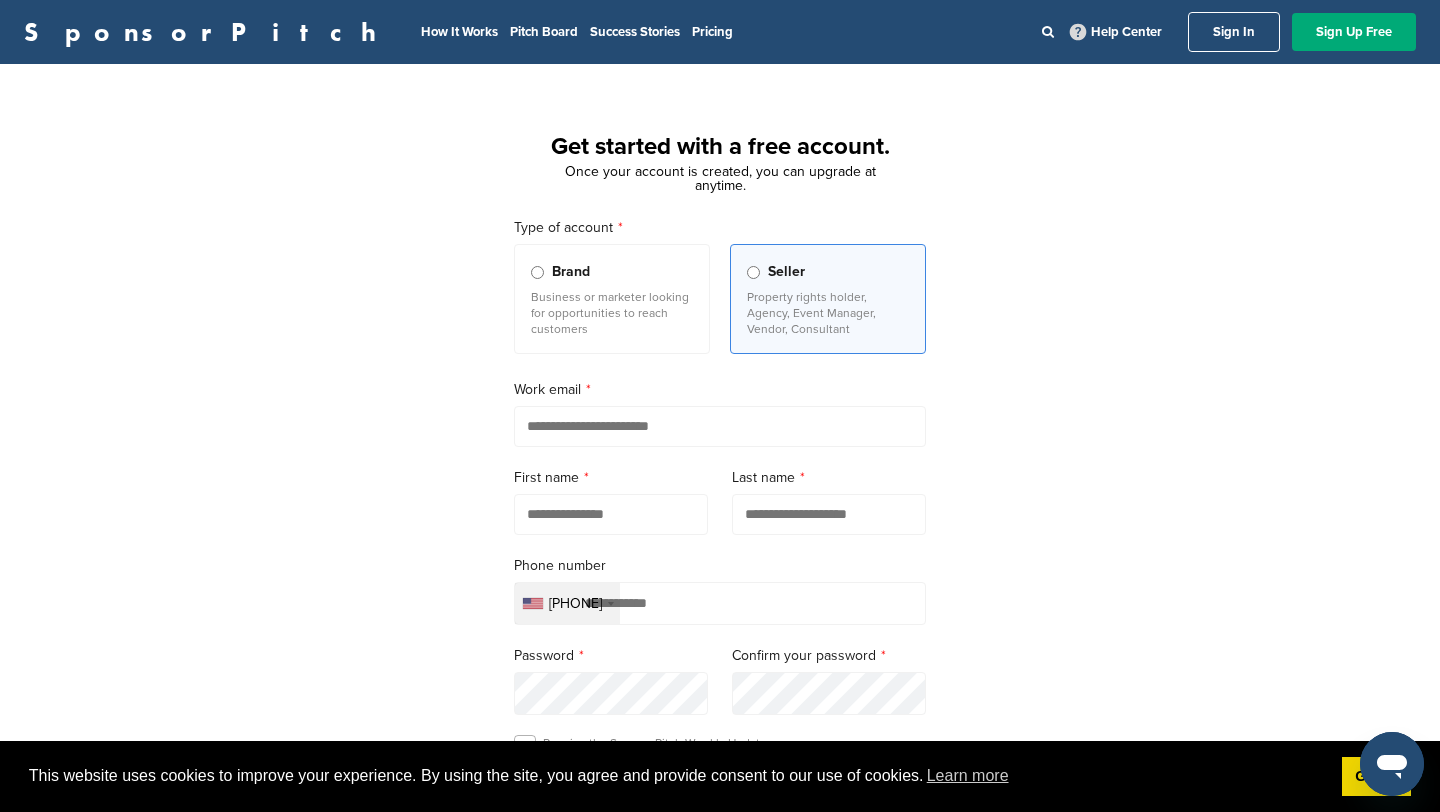click on "Business or marketer looking for opportunities to reach customers" at bounding box center (612, 313) 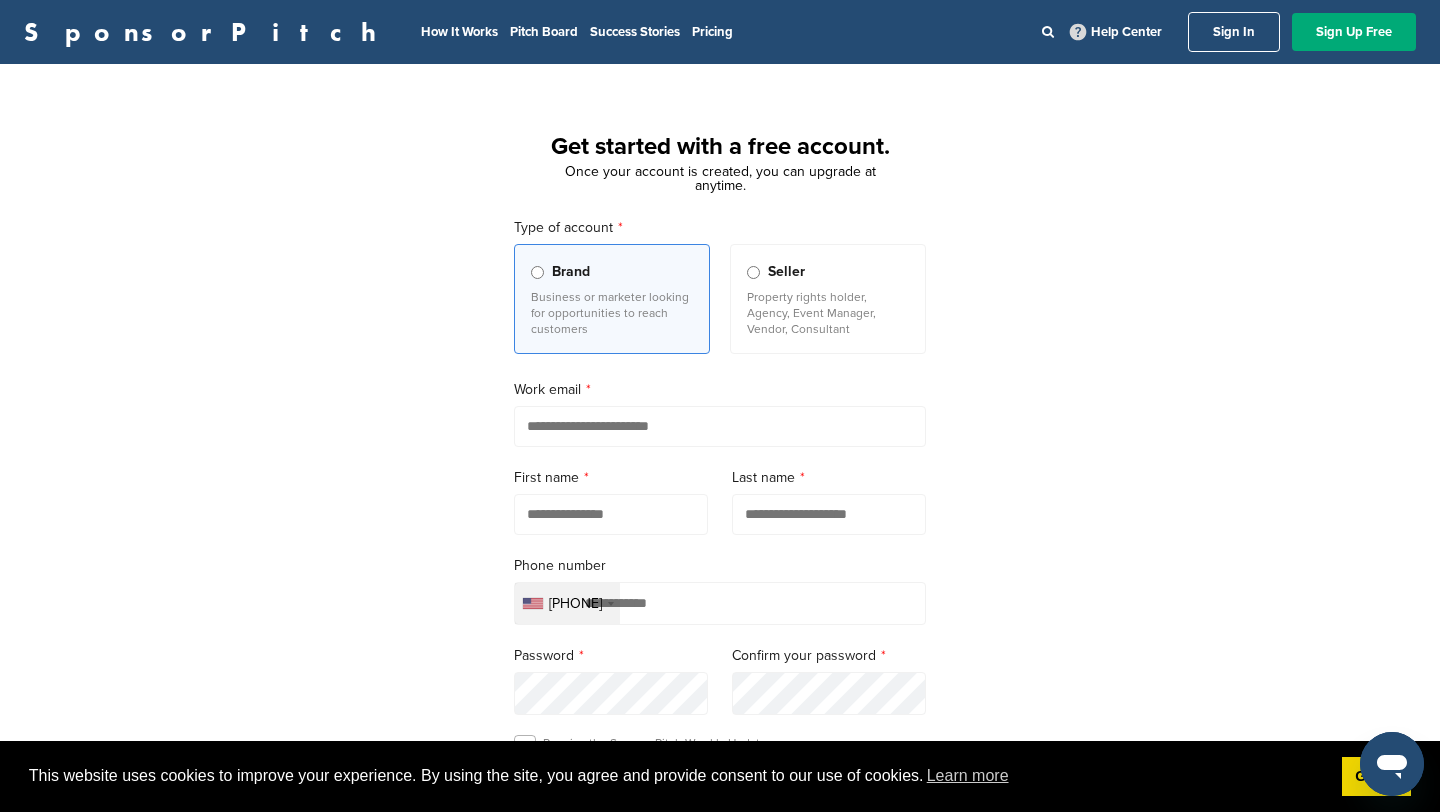 click at bounding box center (720, 426) 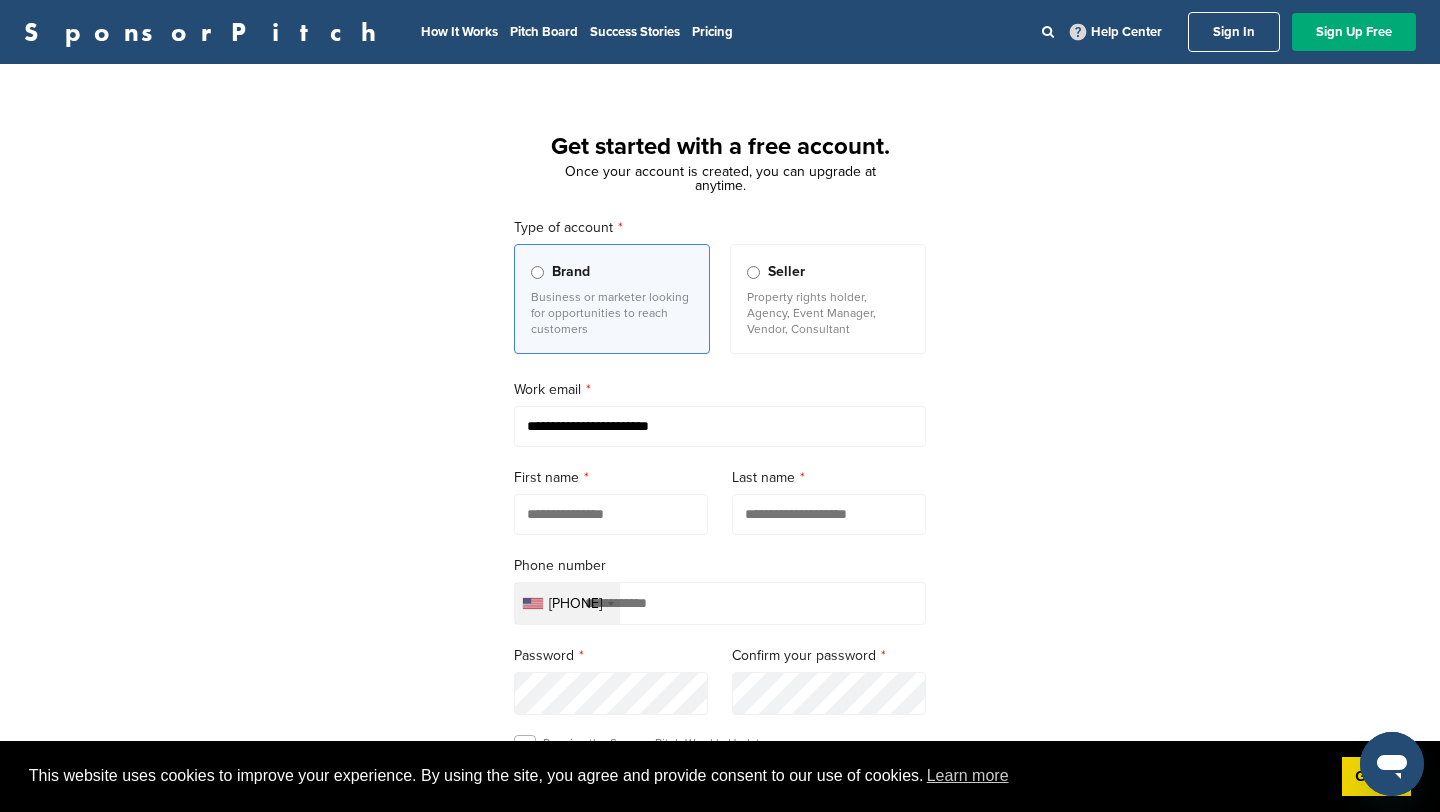 type on "**********" 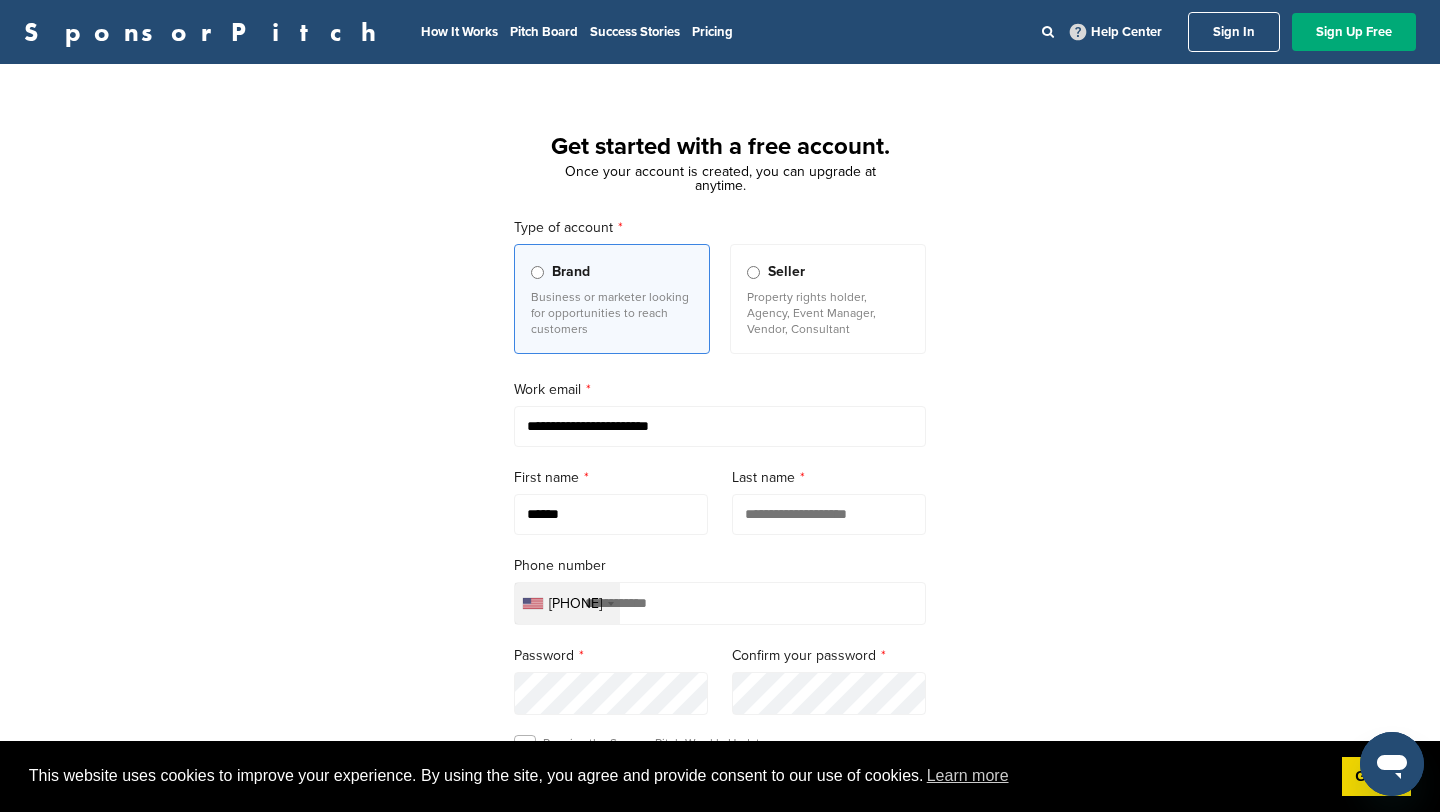 type on "******" 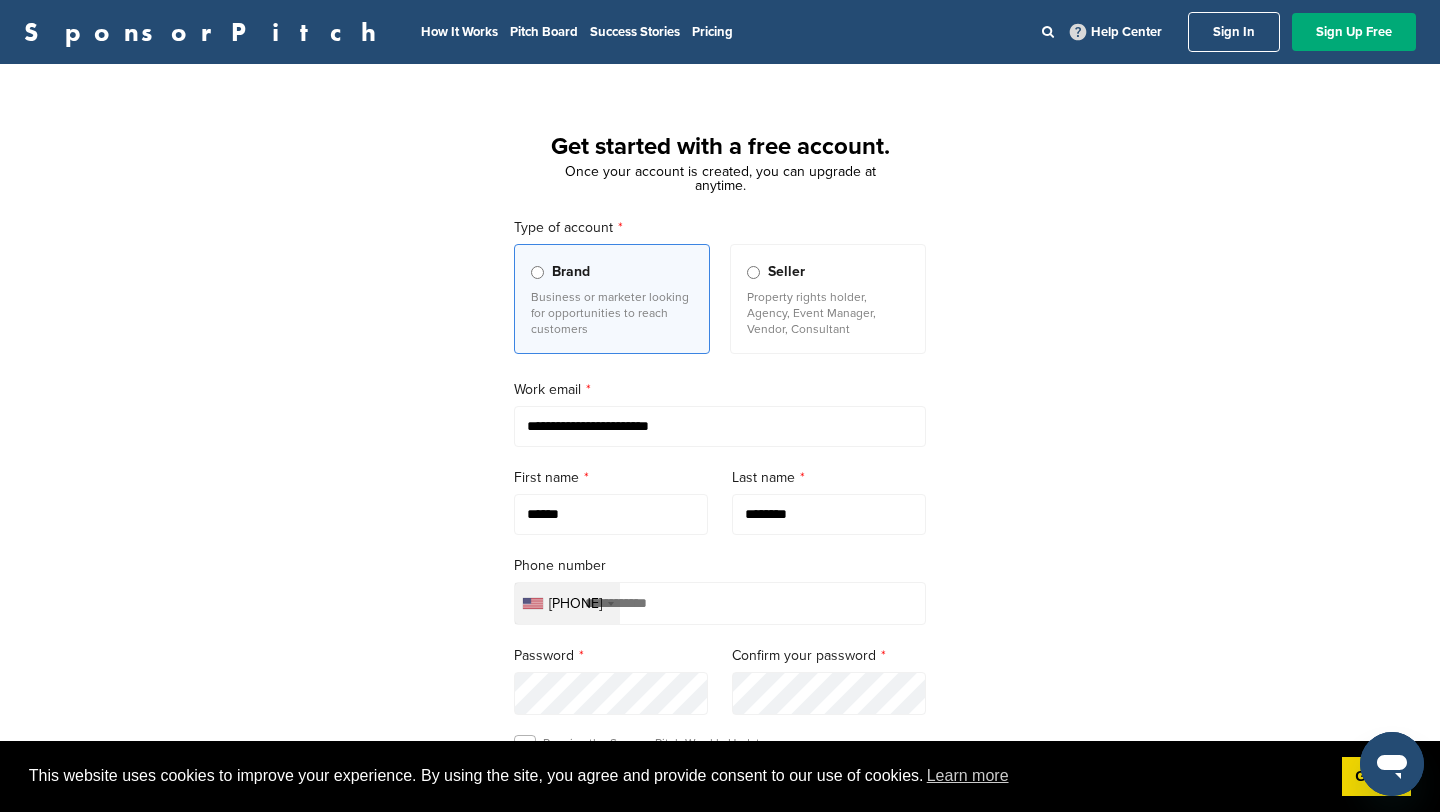 type on "********" 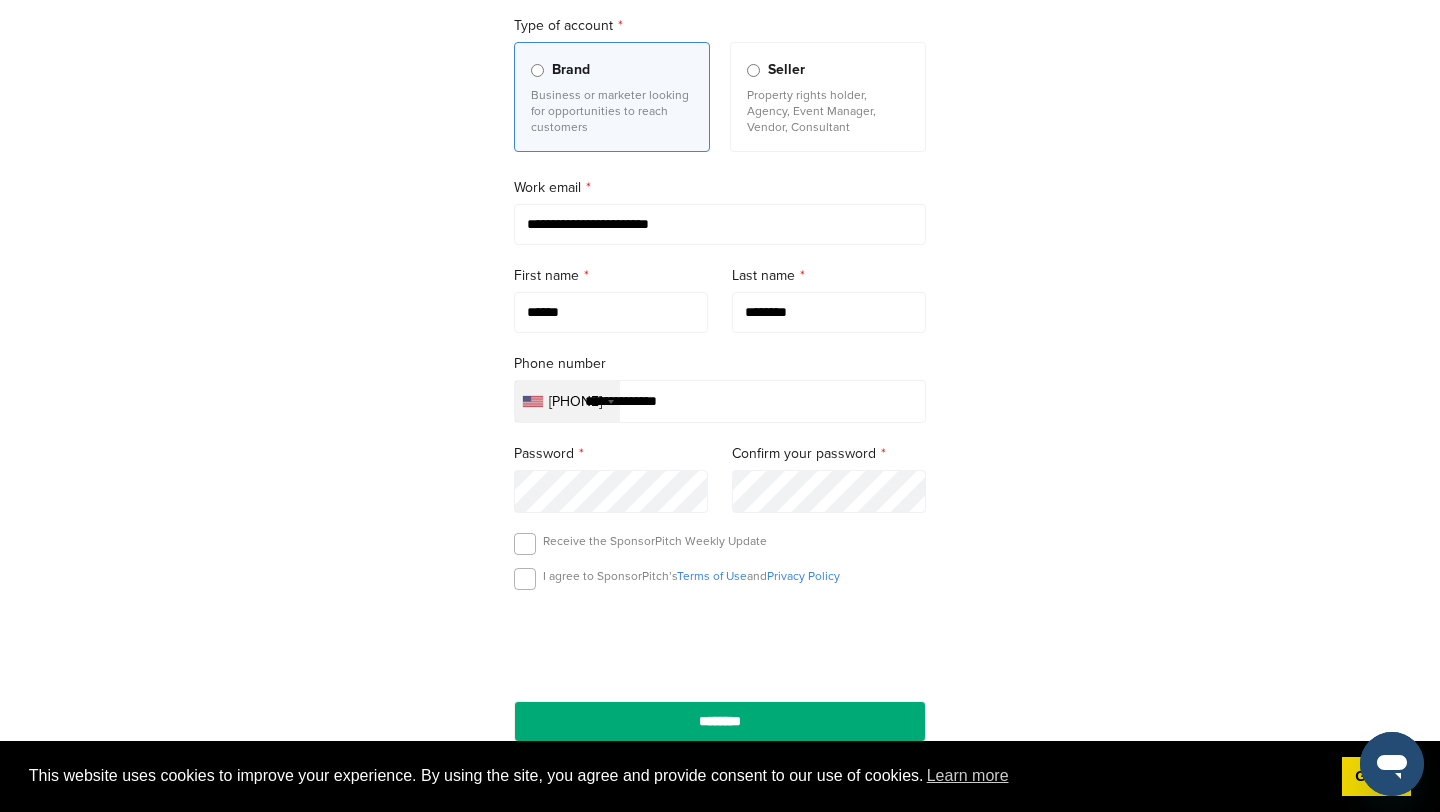 scroll, scrollTop: 233, scrollLeft: 0, axis: vertical 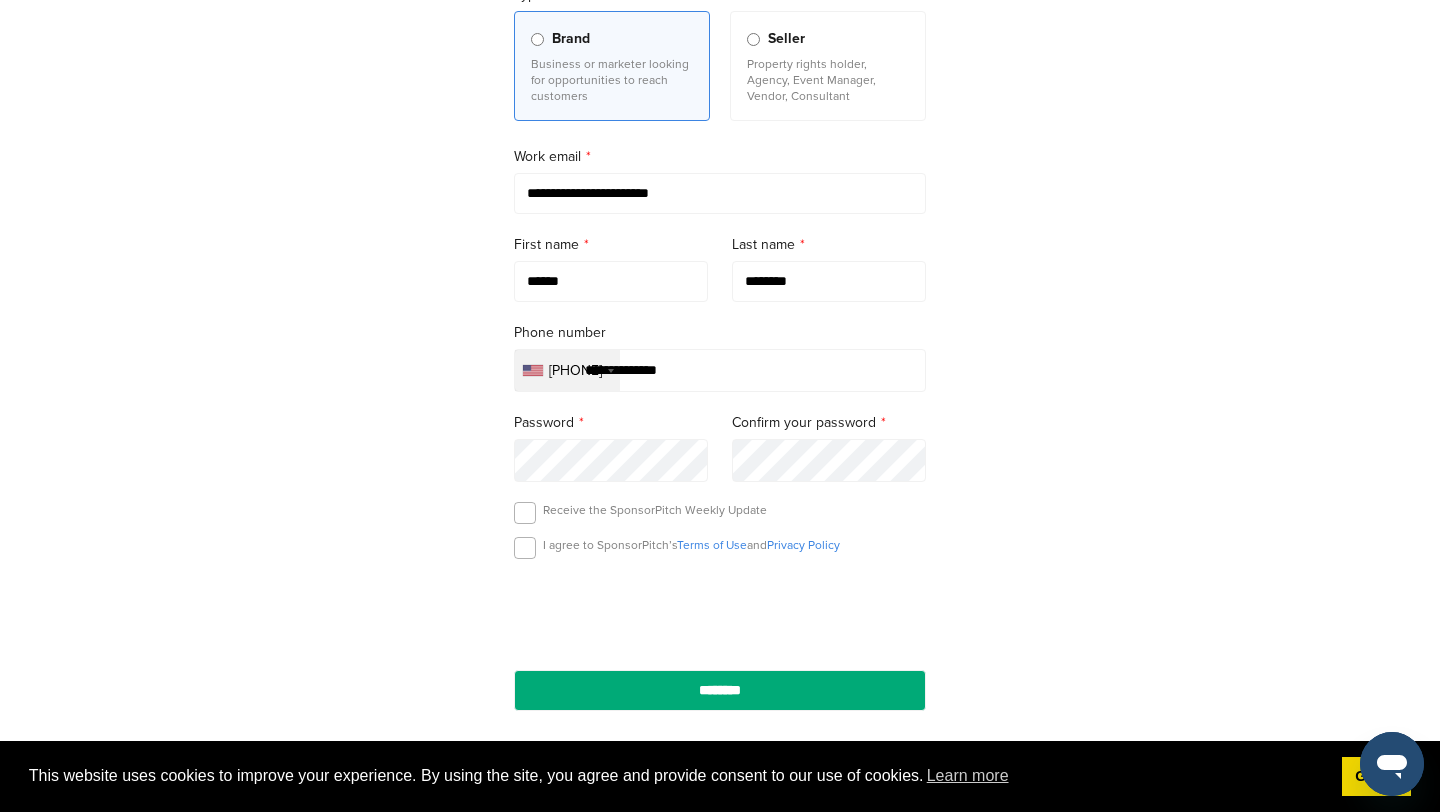 type on "**********" 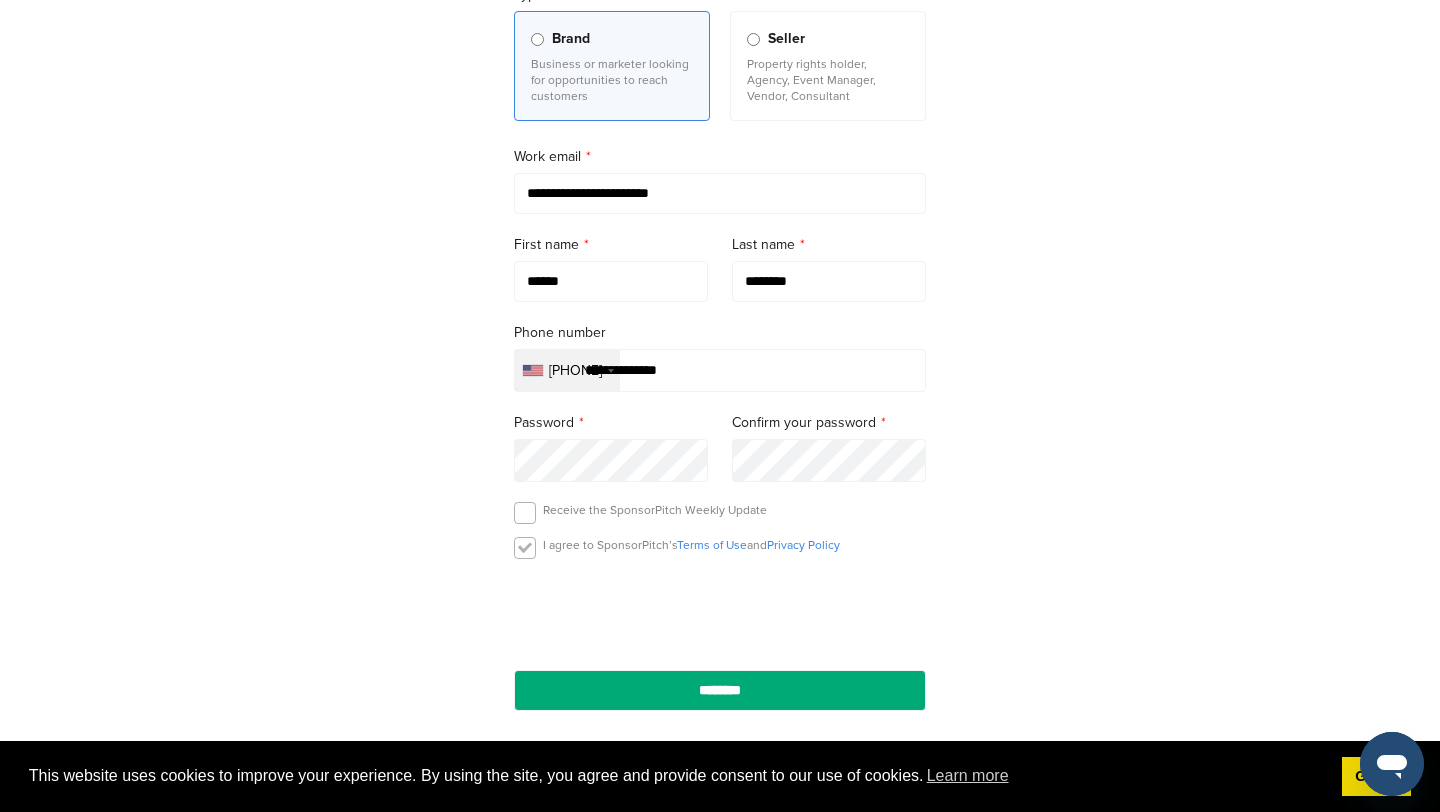 click at bounding box center (525, 548) 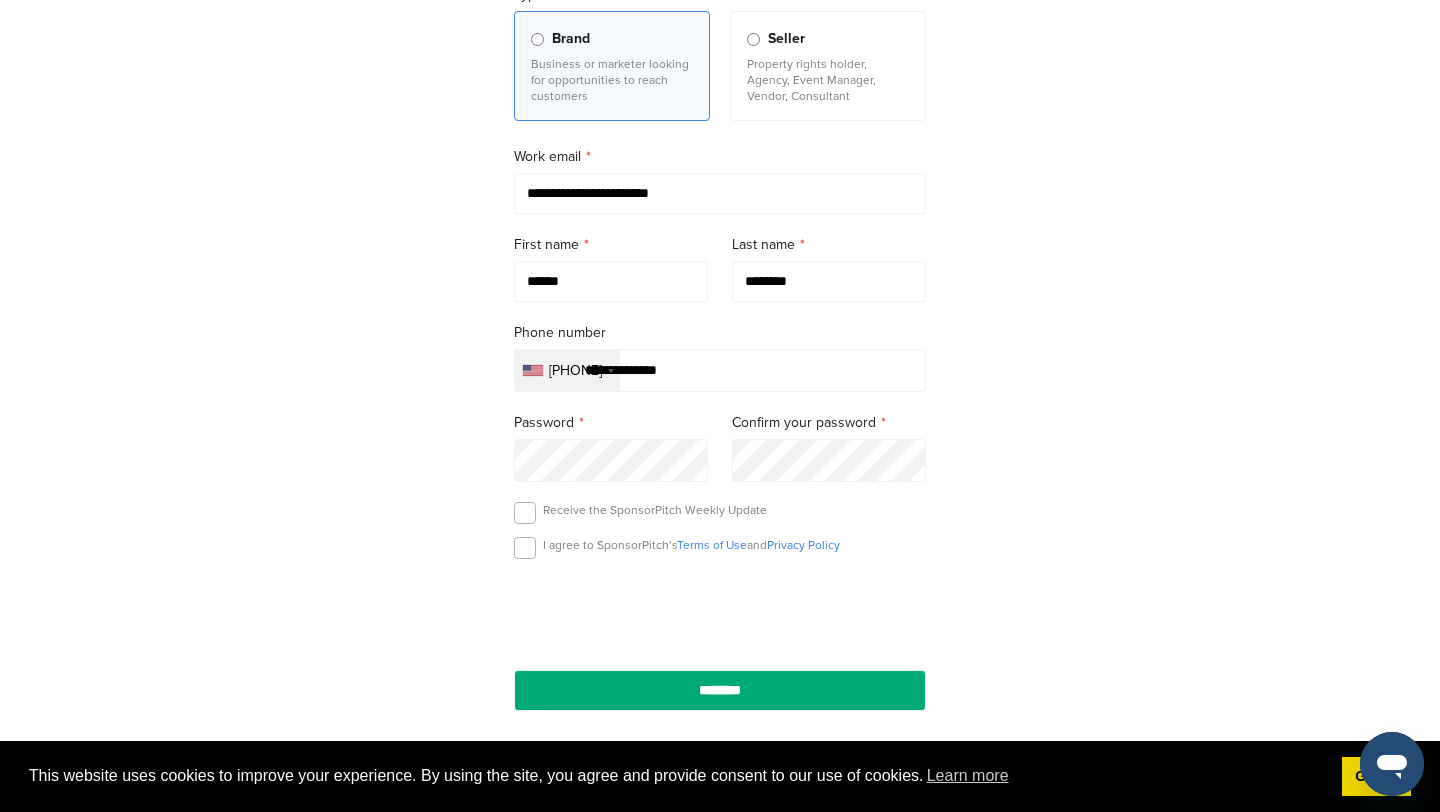 click on "Property rights holder, Agency, Event Manager, Vendor, Consultant" at bounding box center (828, 80) 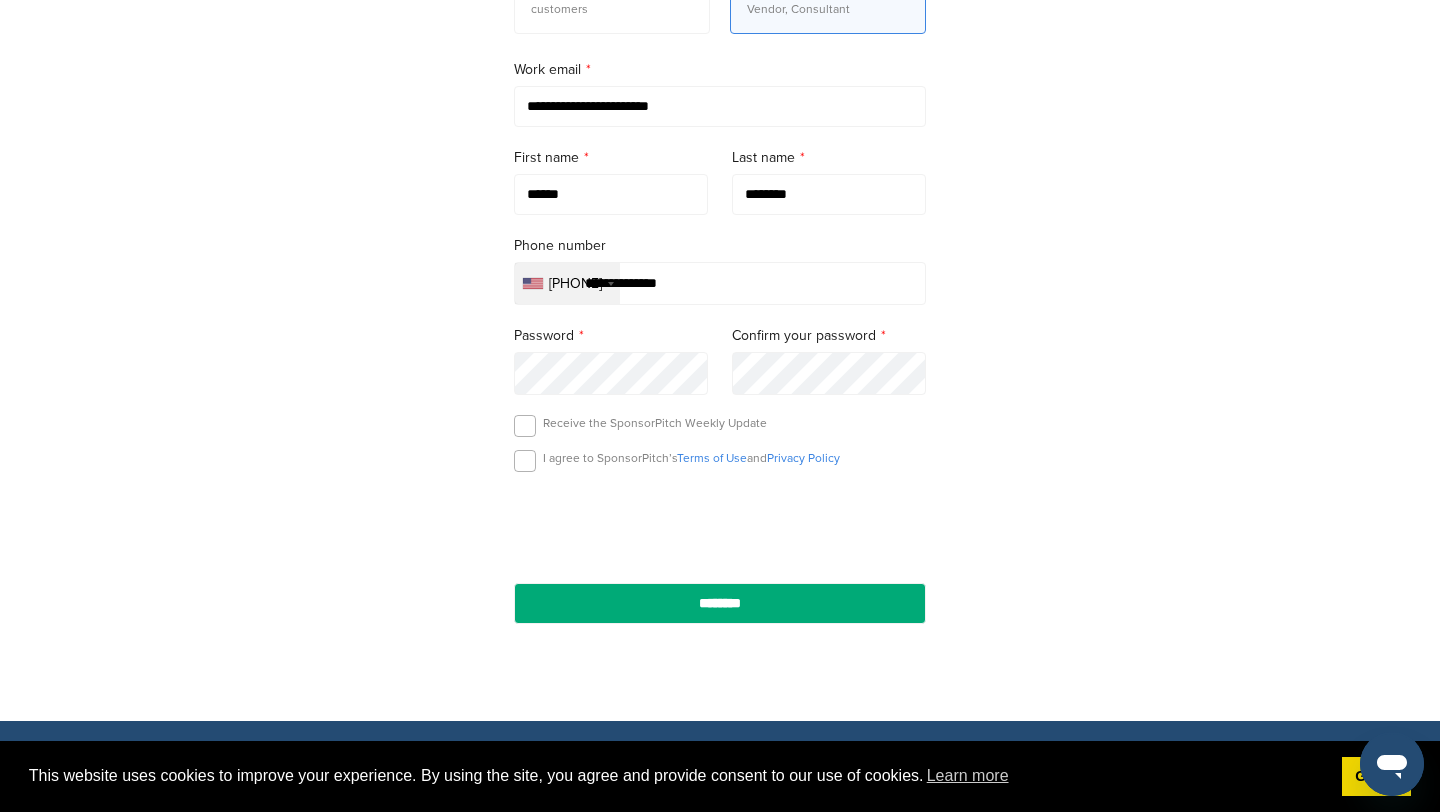 scroll, scrollTop: 386, scrollLeft: 0, axis: vertical 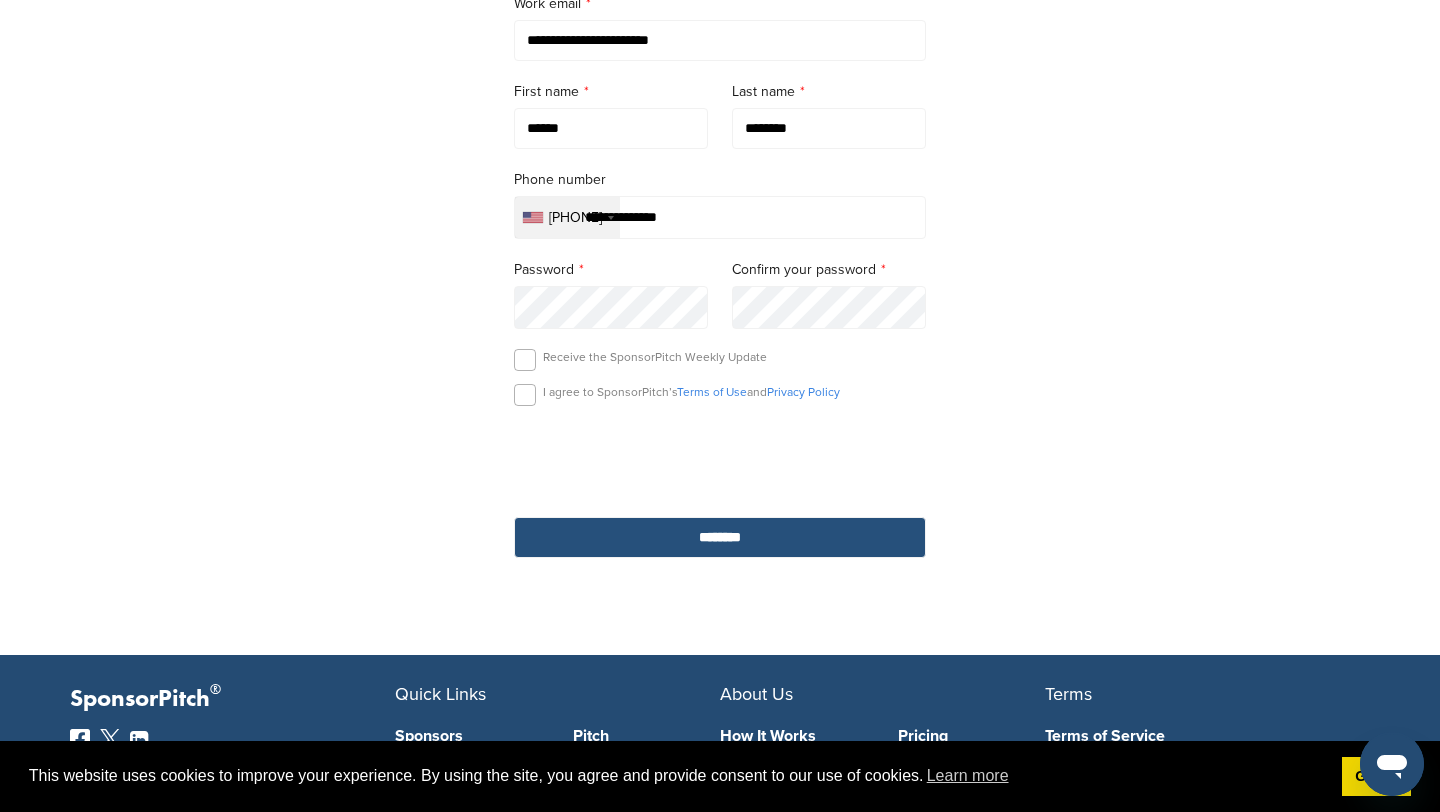click on "********" at bounding box center (720, 537) 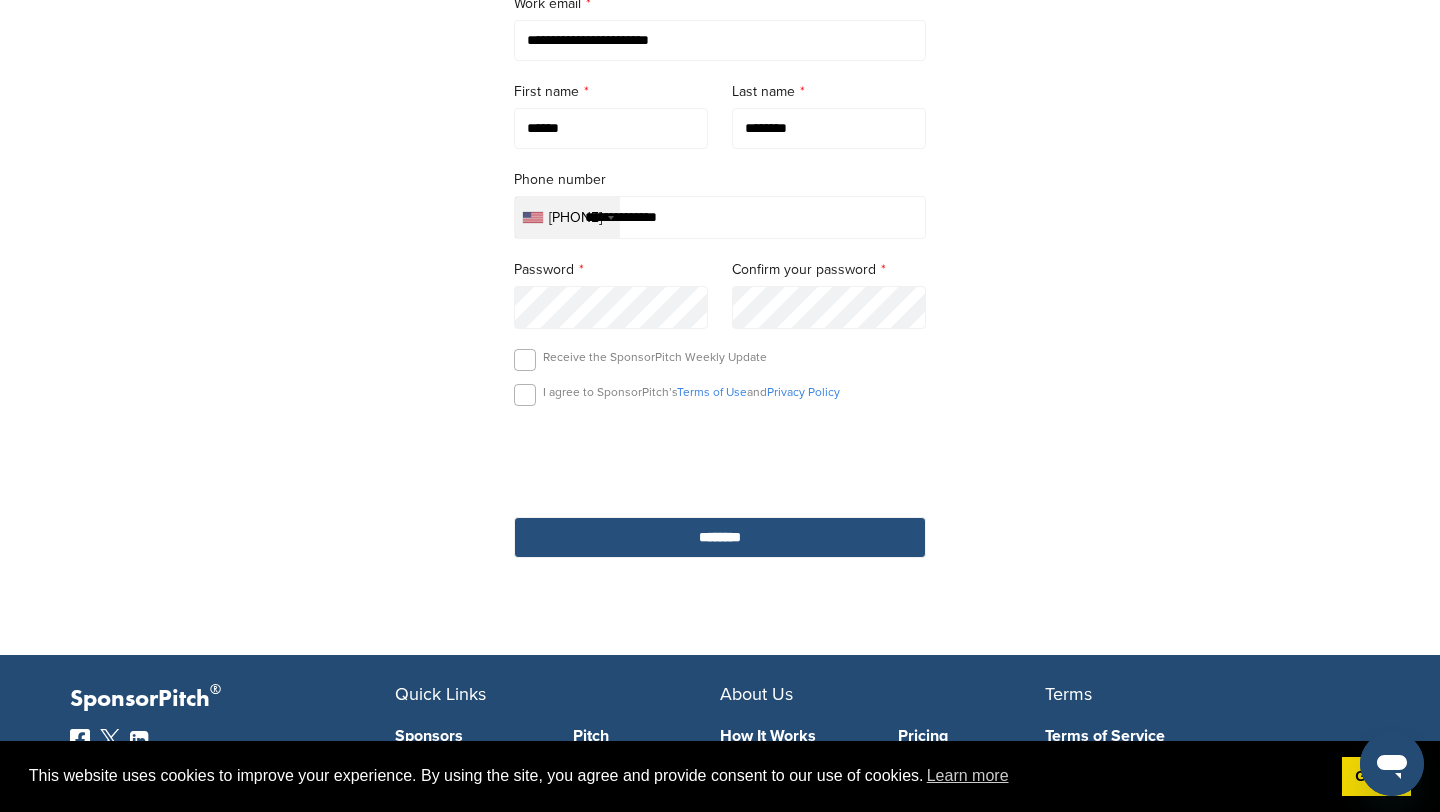 click on "********" at bounding box center [720, 537] 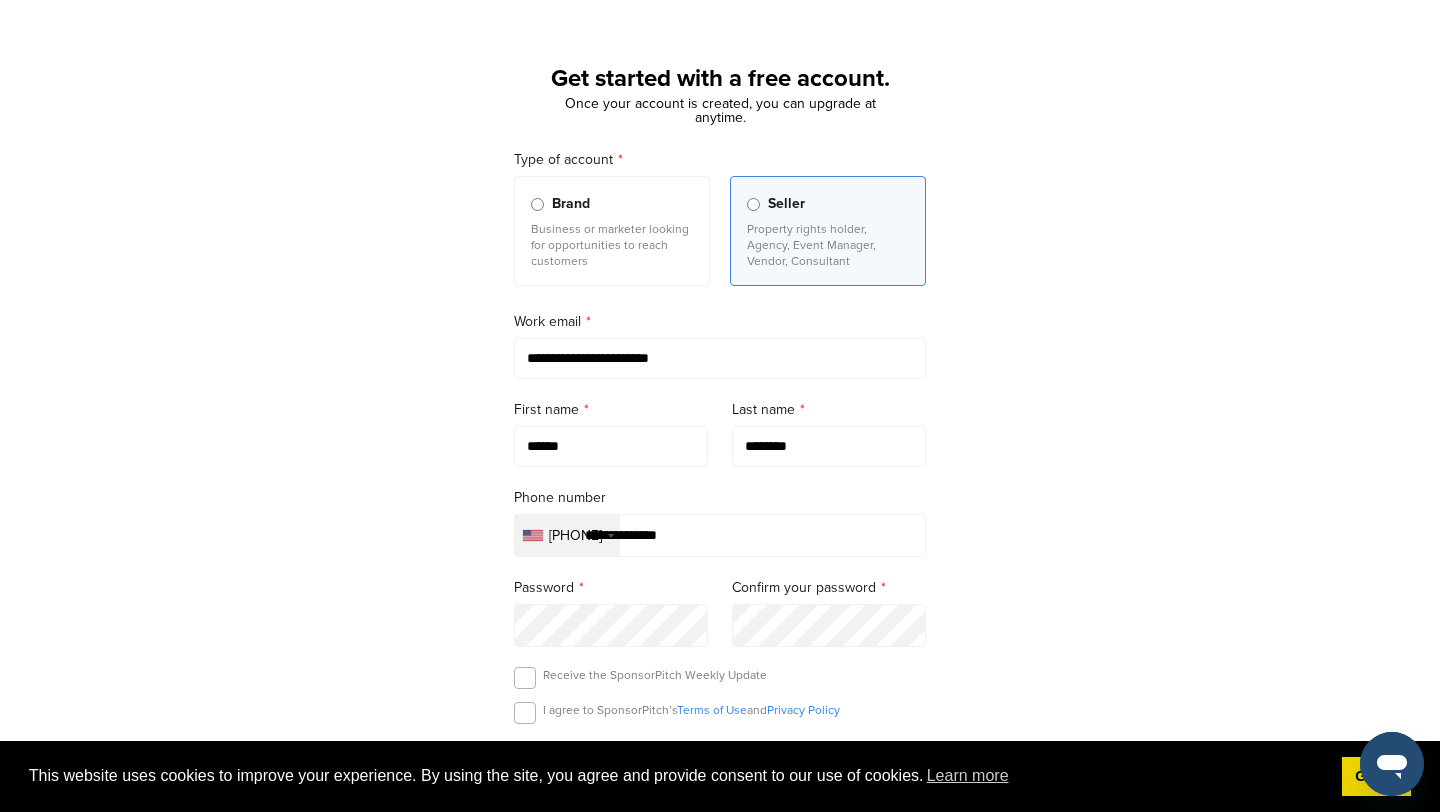 scroll, scrollTop: 0, scrollLeft: 0, axis: both 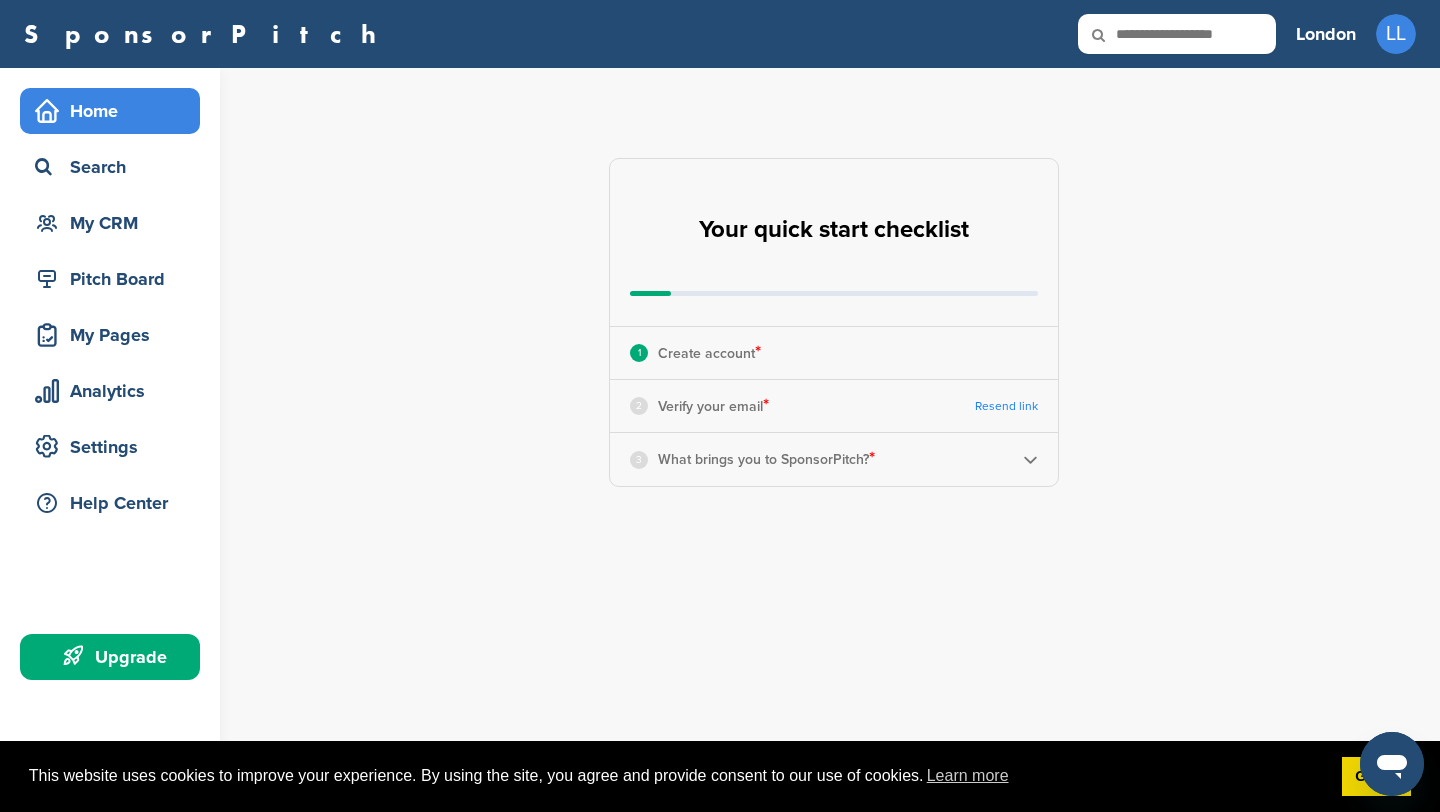 click on "Resend link" at bounding box center (1006, 406) 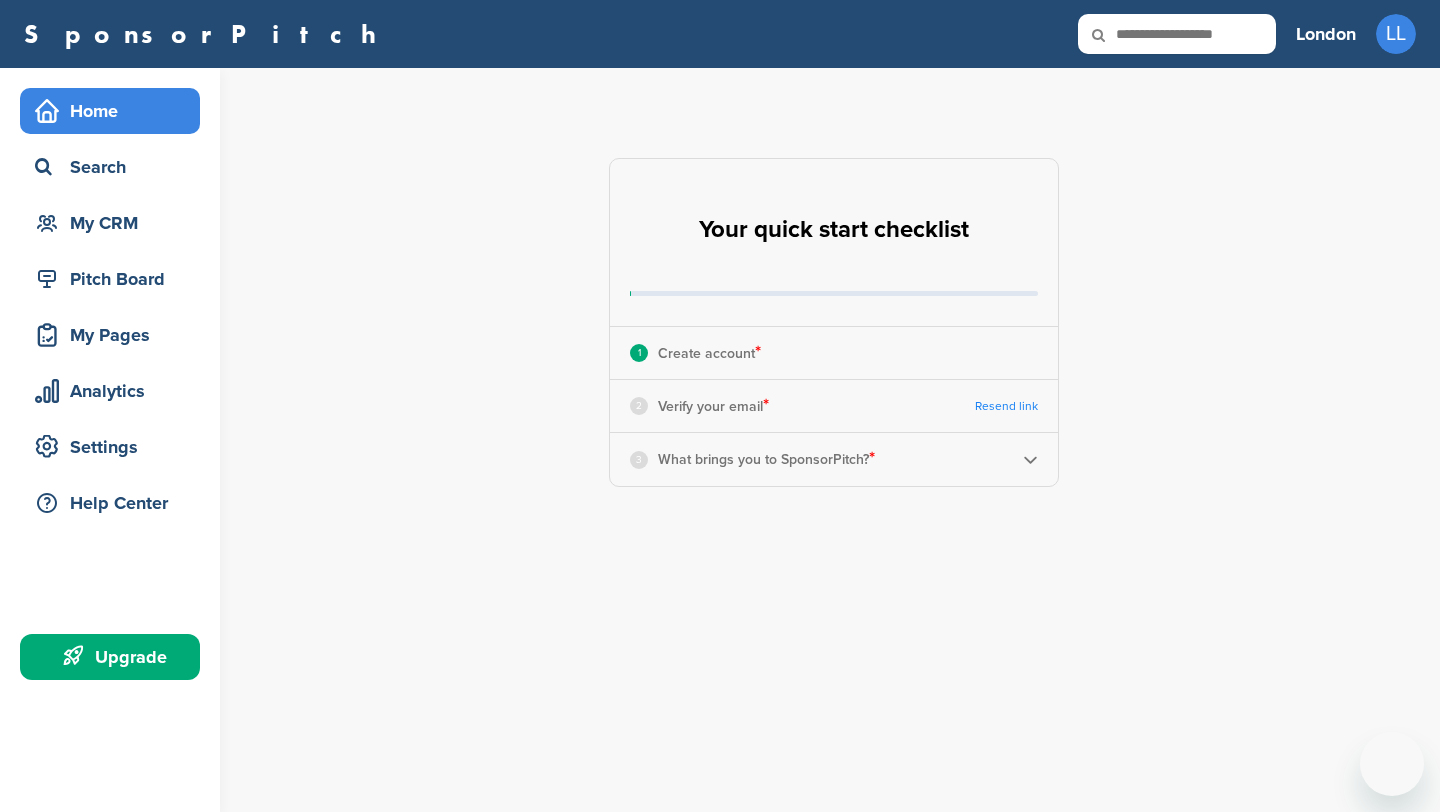 scroll, scrollTop: 0, scrollLeft: 0, axis: both 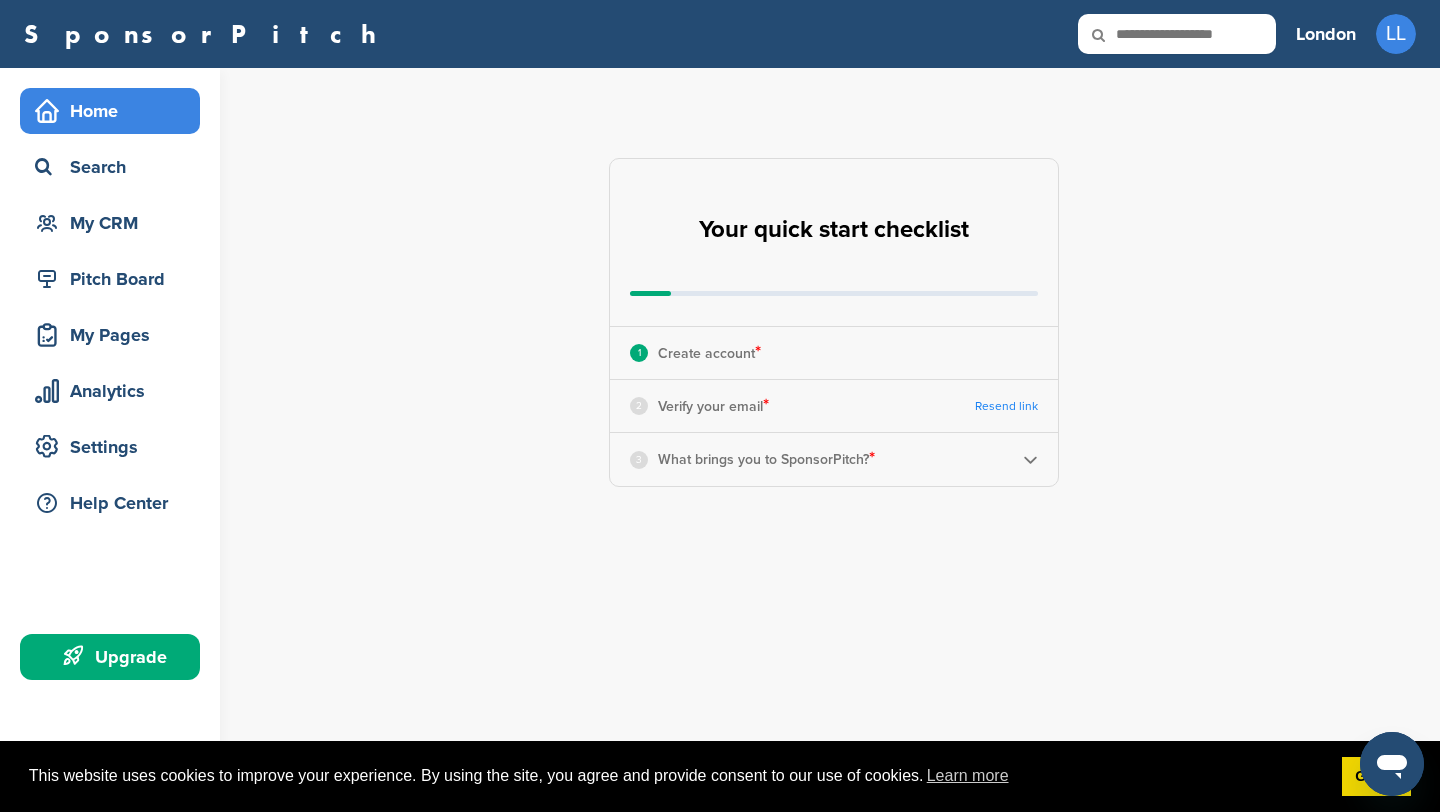click at bounding box center (1030, 459) 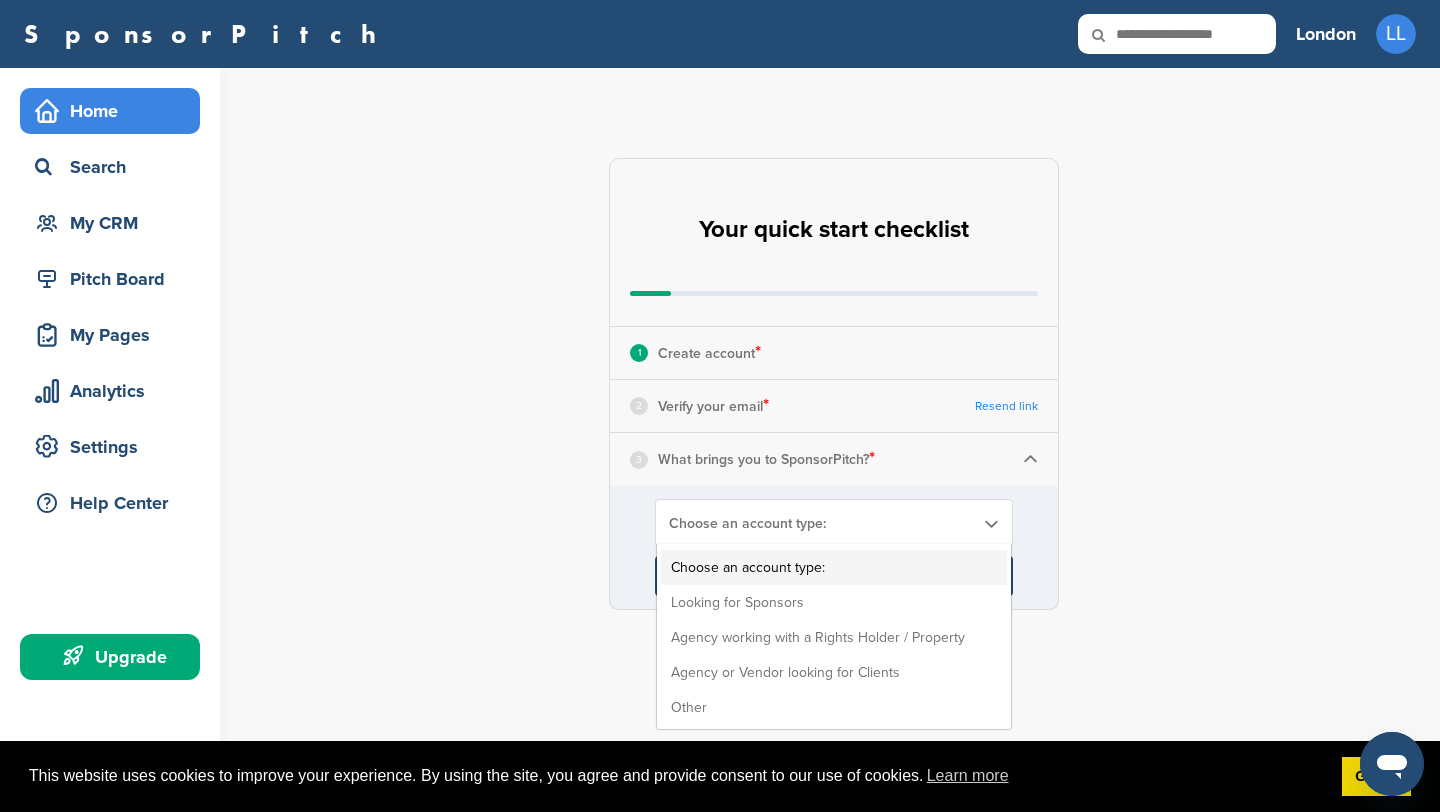 click on "Choose an account type: Choose an account type: Looking for Sponsors Agency working with a Rights Holder / Property Agency or Vendor looking for Clients Other" at bounding box center [834, 522] 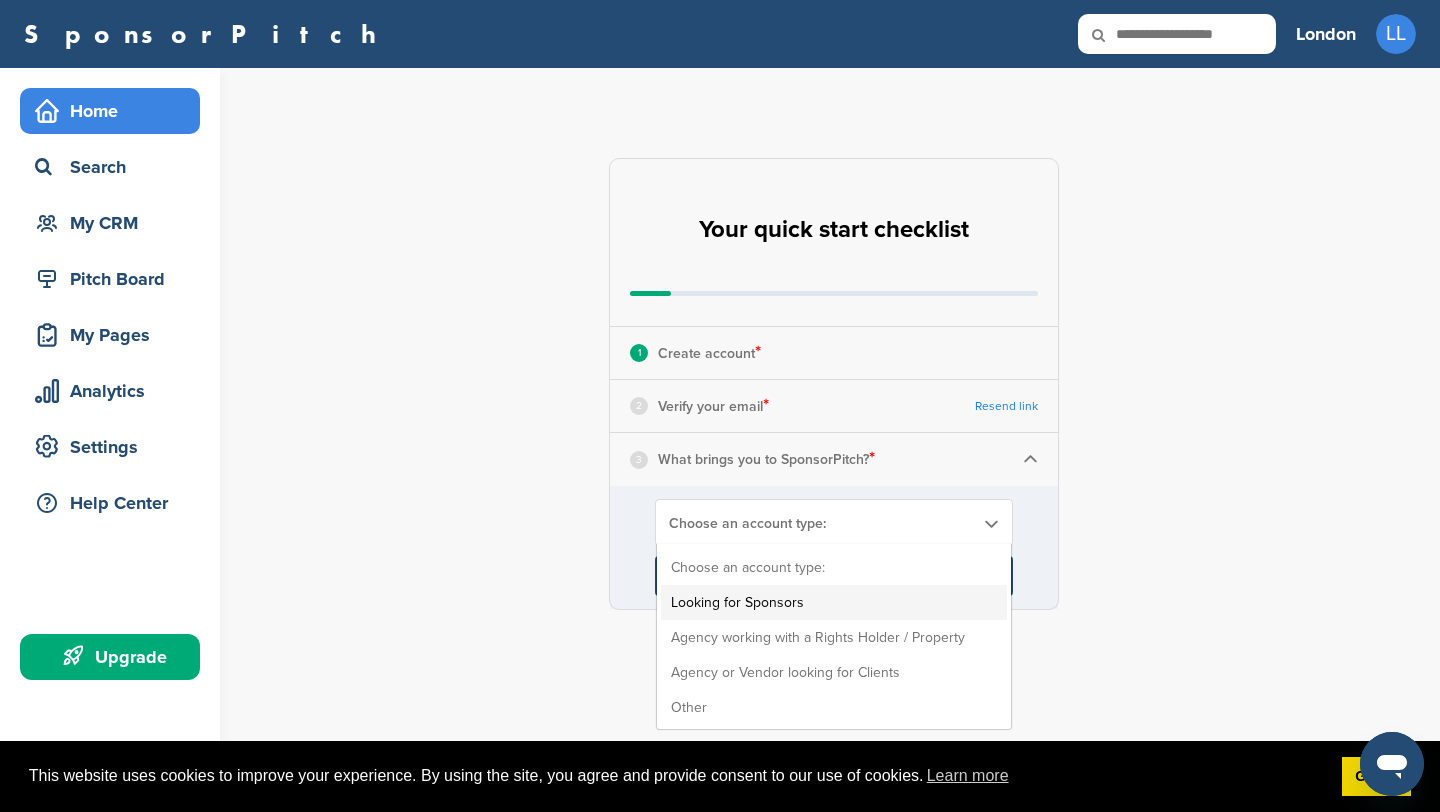 click on "Looking for Sponsors" at bounding box center [834, 602] 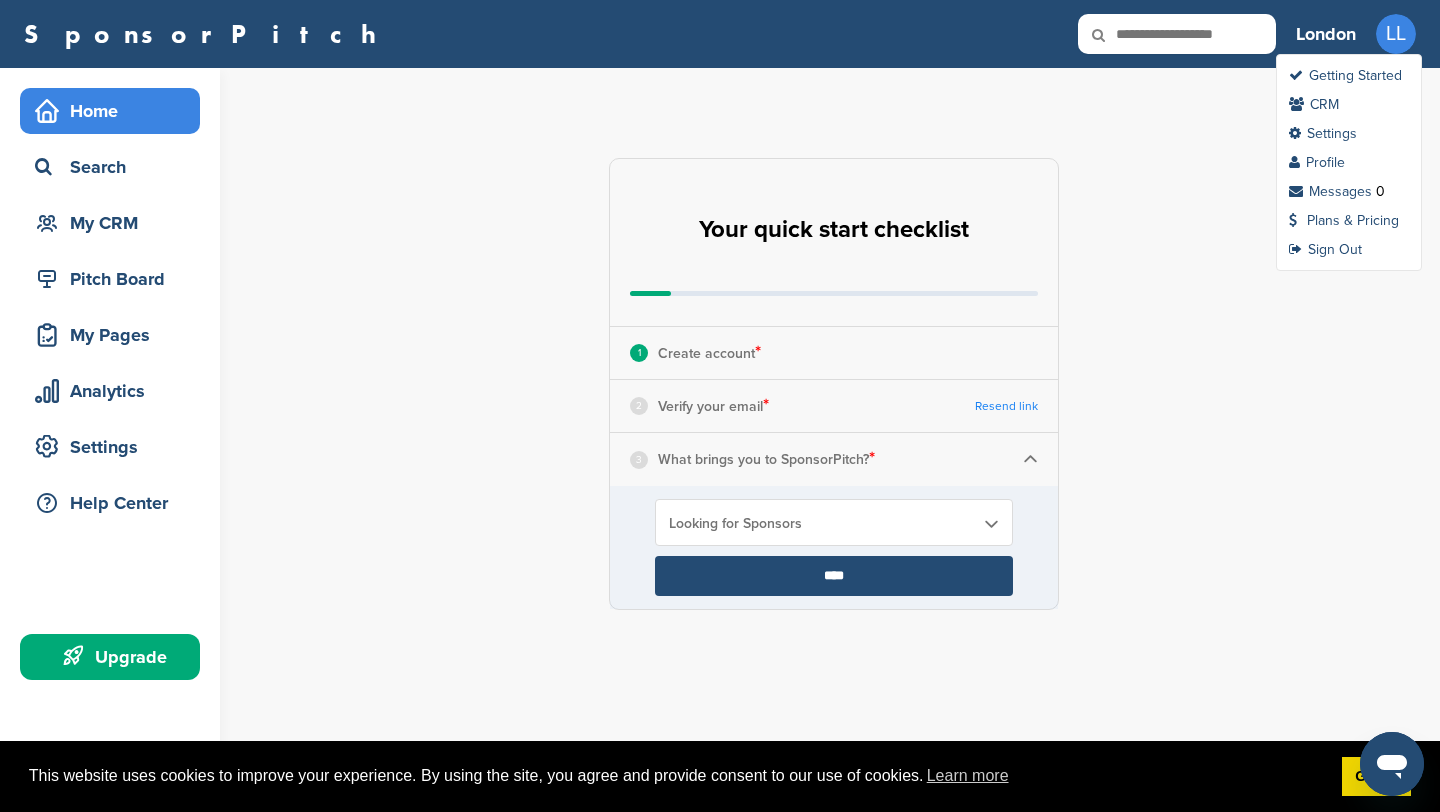 click on "LL" at bounding box center (1396, 34) 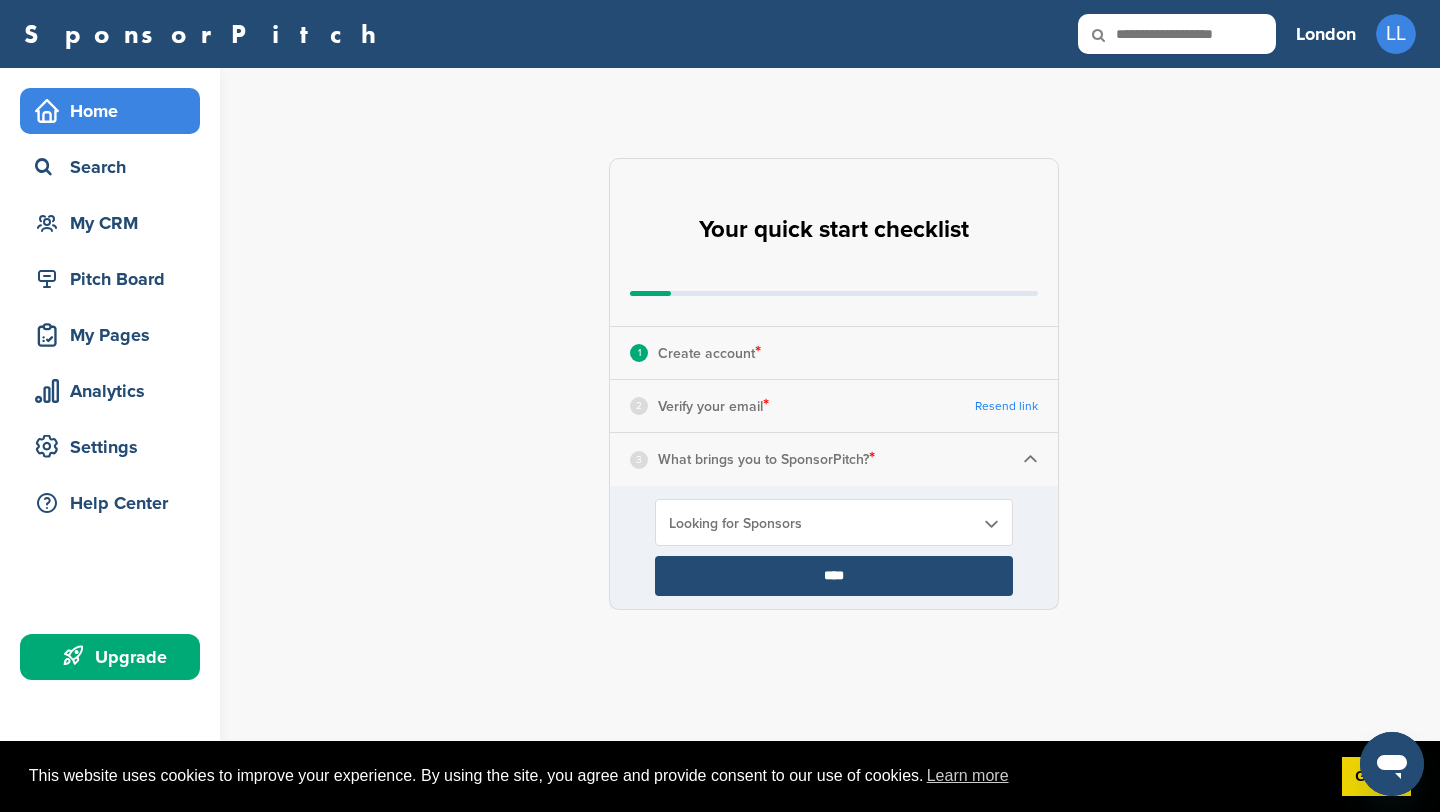 click on "London" at bounding box center (1326, 34) 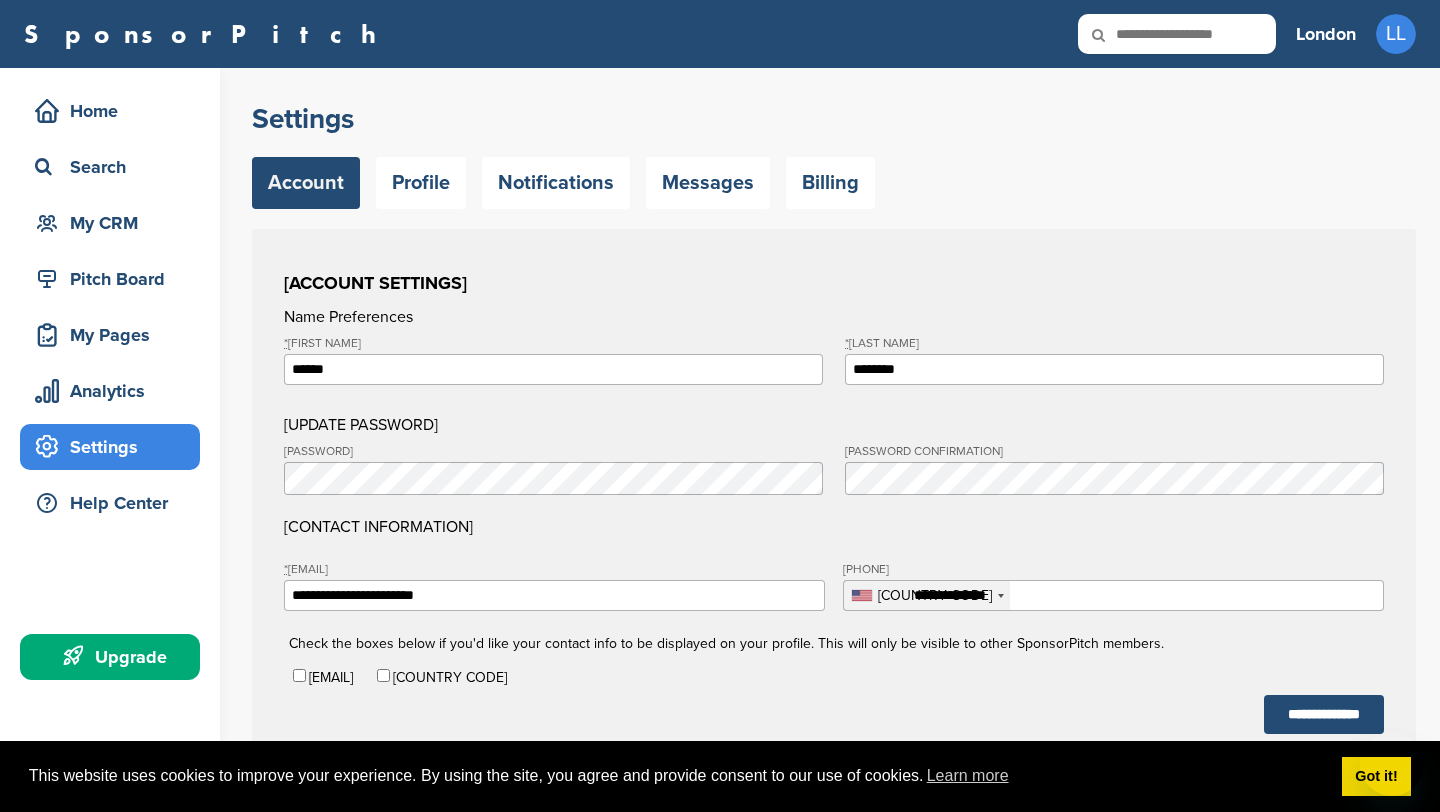 scroll, scrollTop: 0, scrollLeft: 0, axis: both 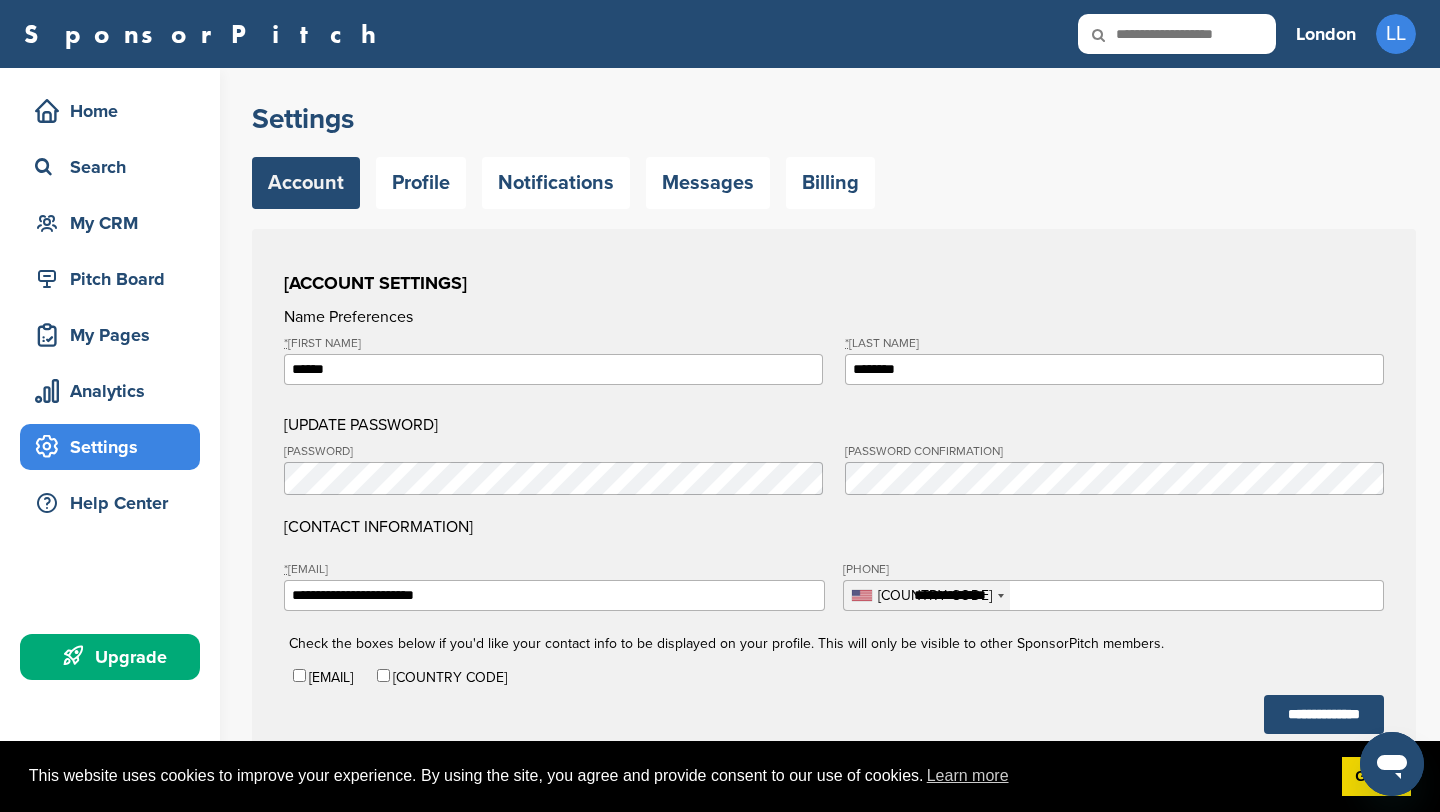 click on "**********" at bounding box center (554, 595) 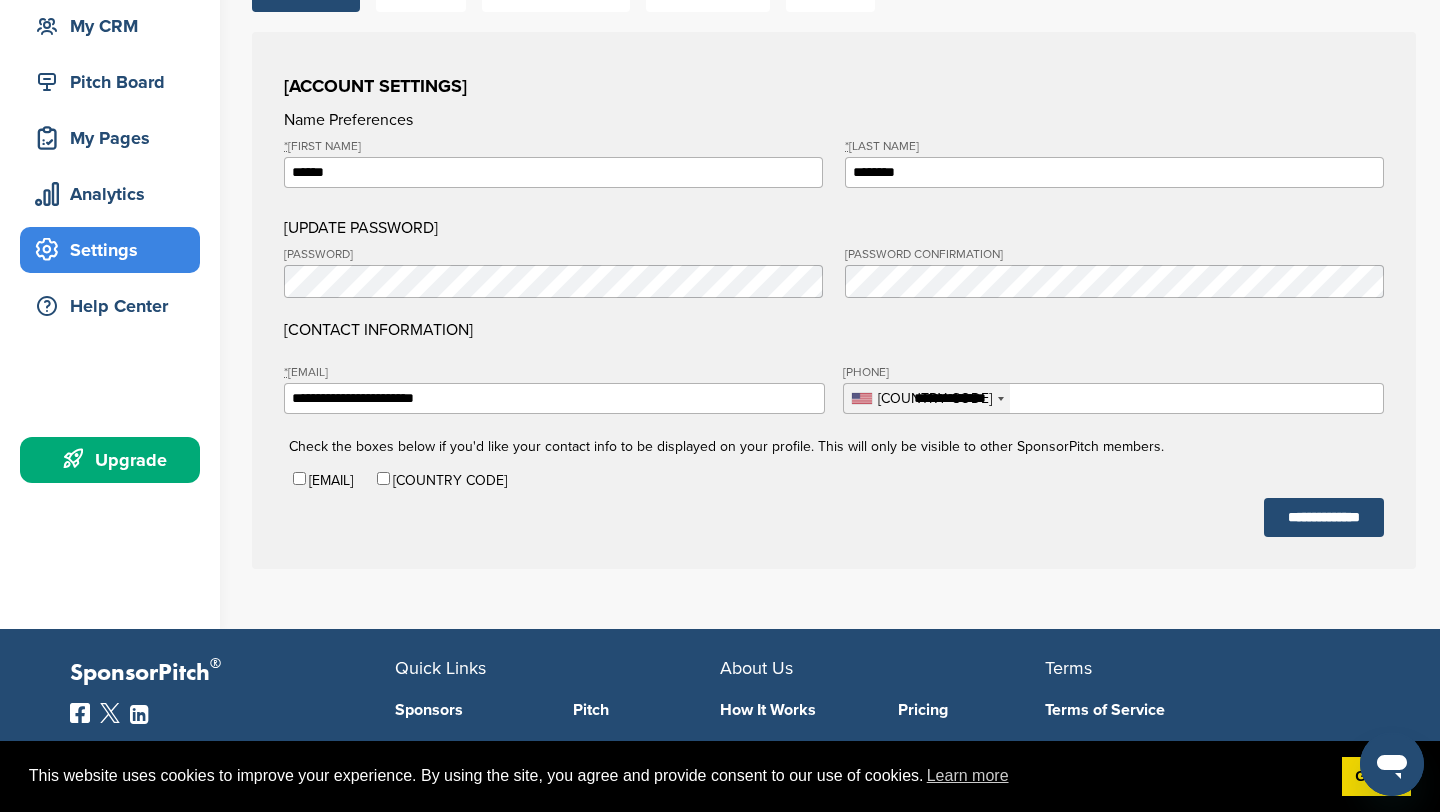 scroll, scrollTop: 205, scrollLeft: 0, axis: vertical 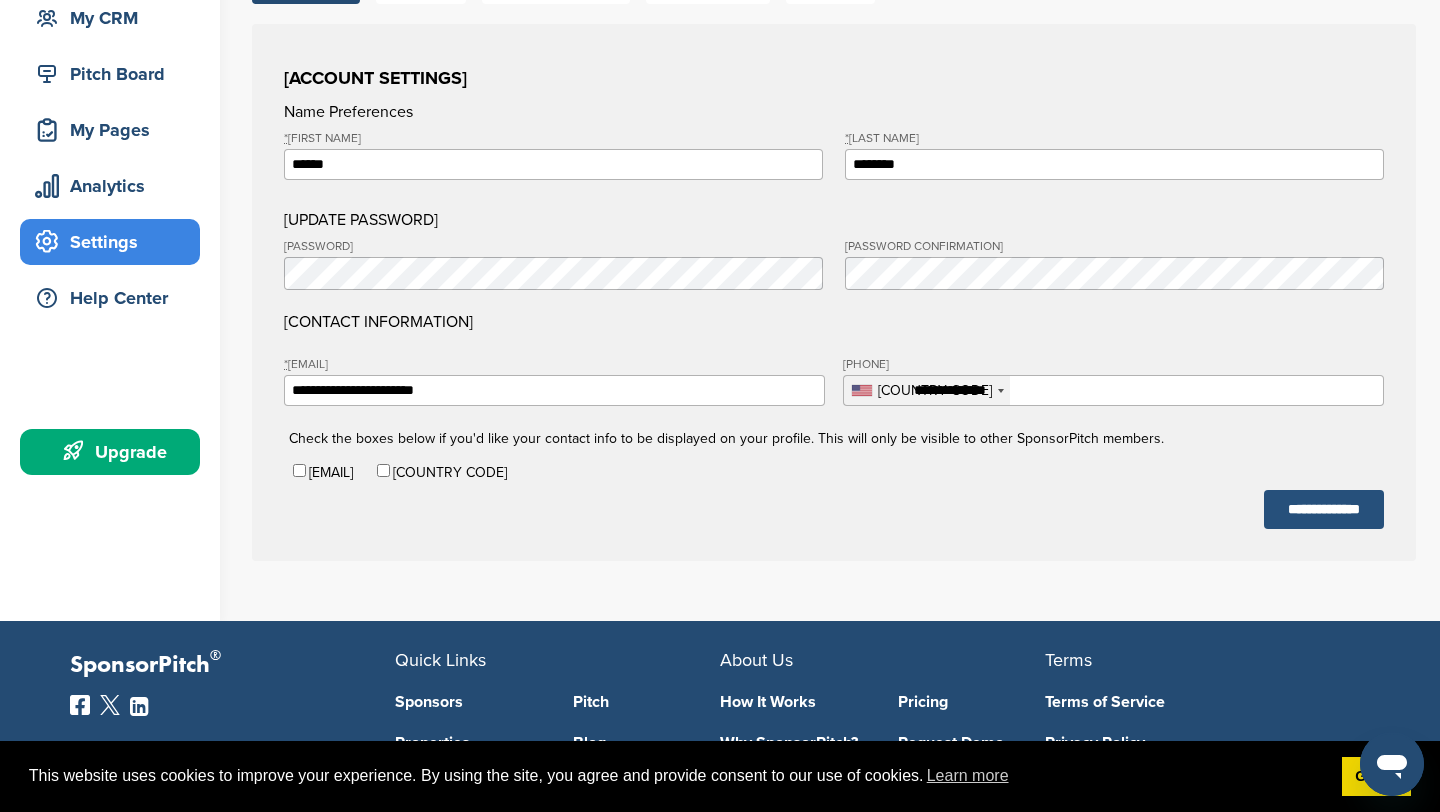 type on "**********" 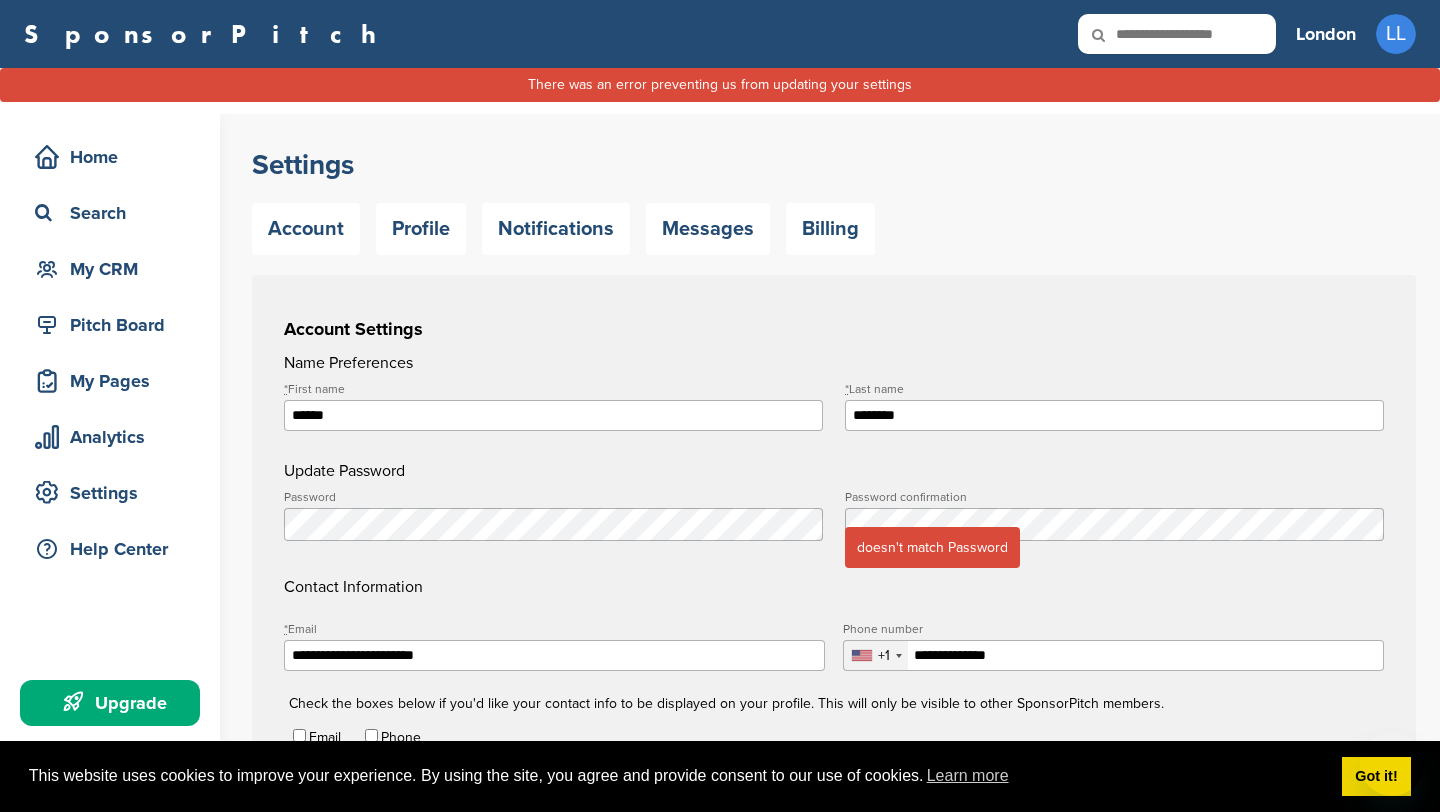 scroll, scrollTop: 0, scrollLeft: 0, axis: both 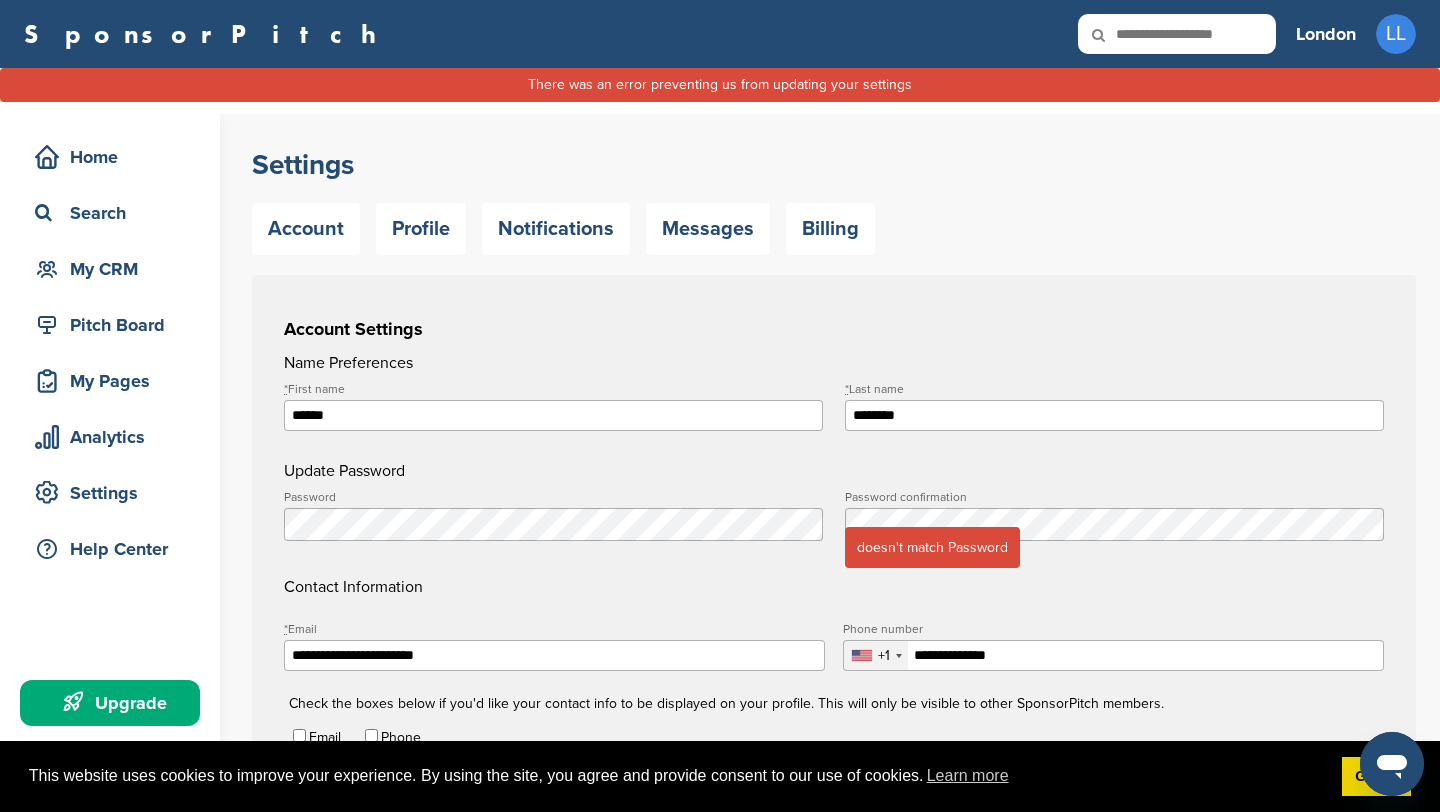 click on "Contact Information" at bounding box center (834, 545) 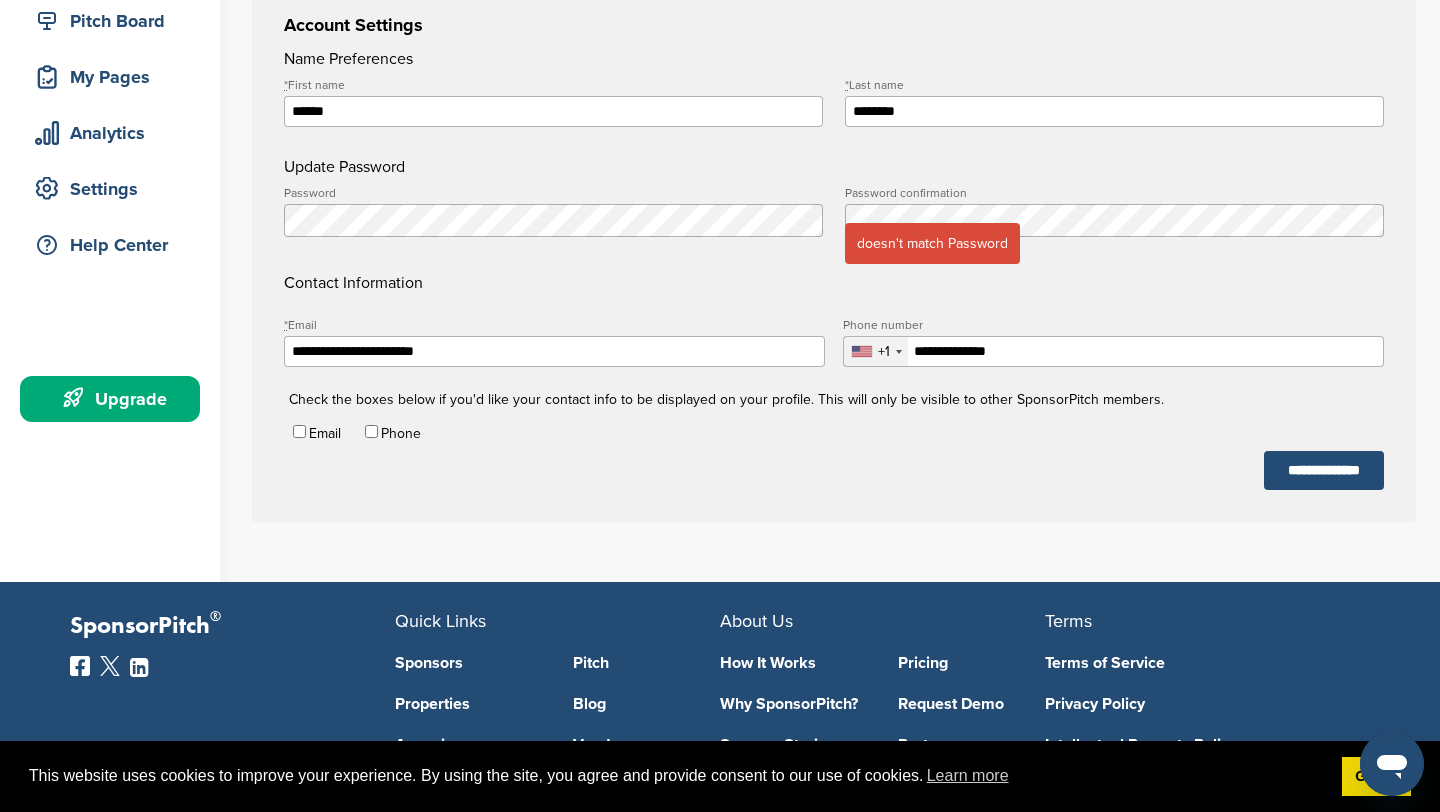 scroll, scrollTop: 337, scrollLeft: 0, axis: vertical 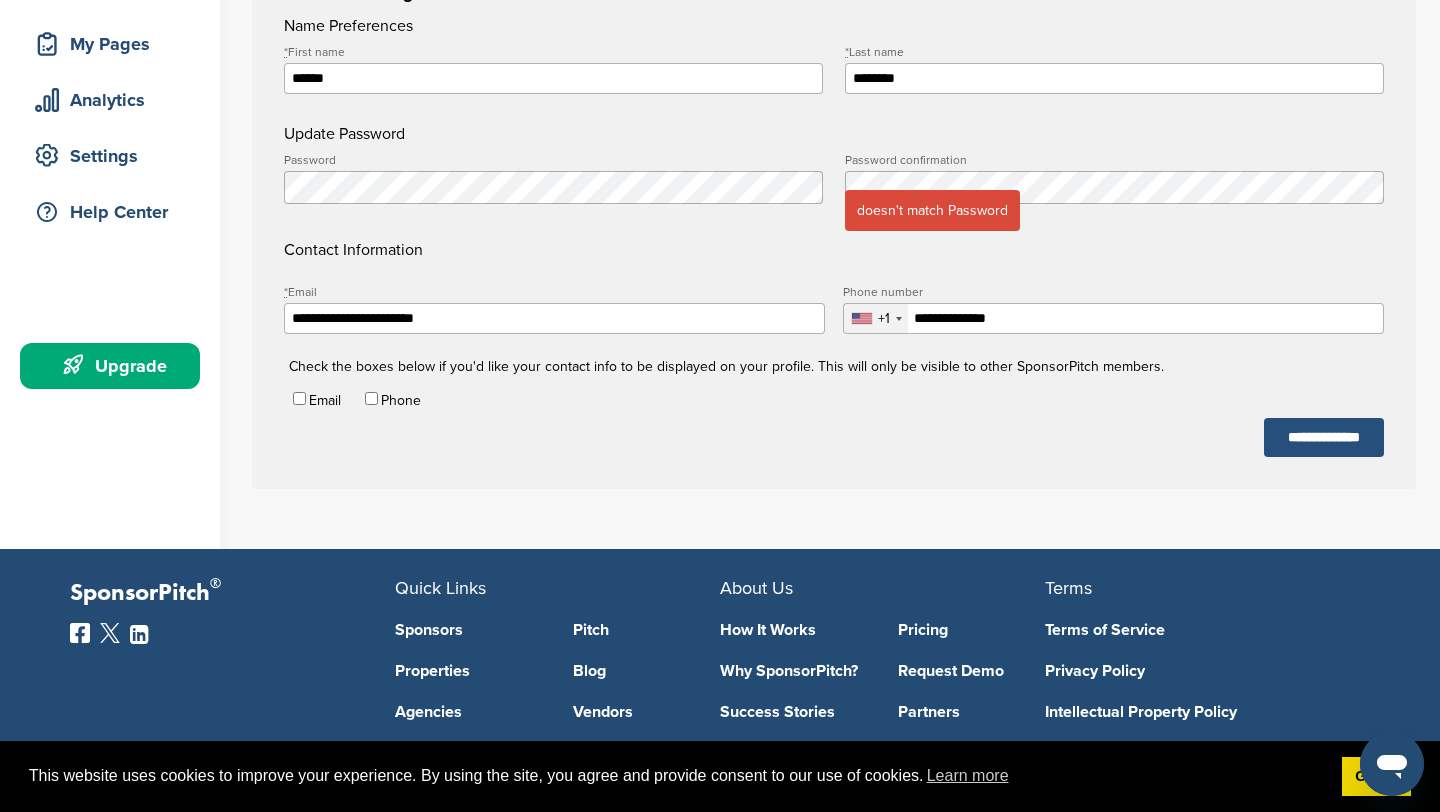 click on "**********" at bounding box center (1324, 437) 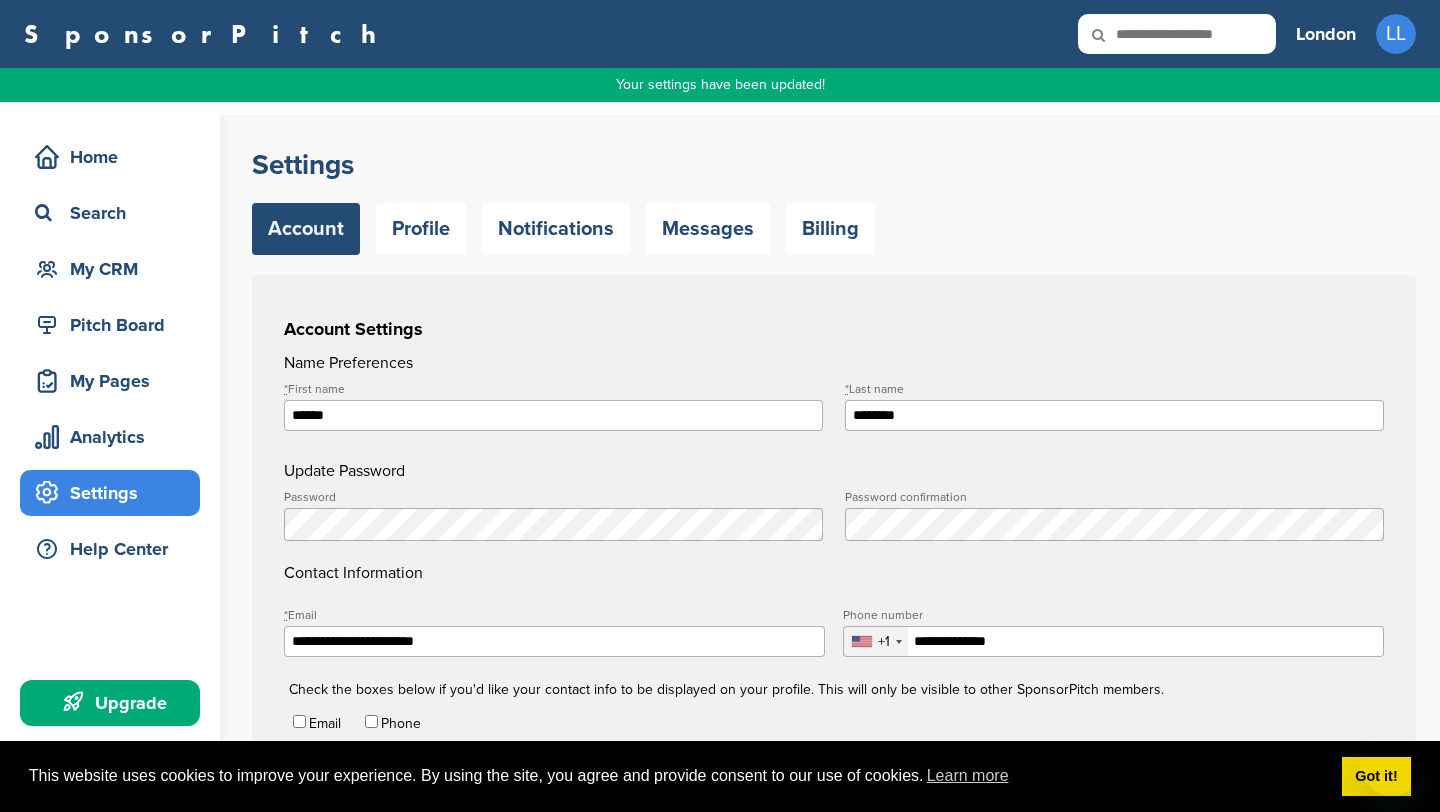 scroll, scrollTop: 0, scrollLeft: 0, axis: both 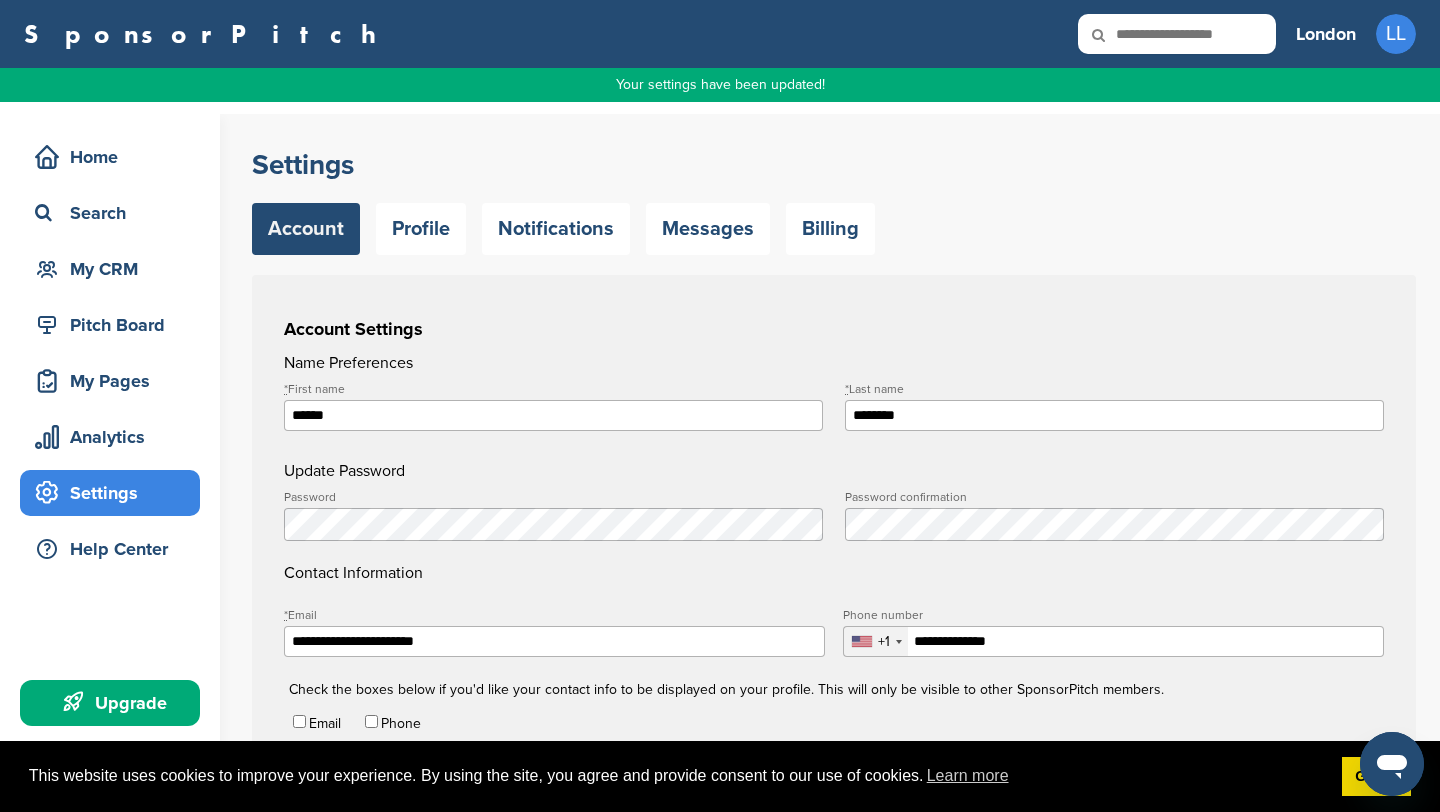 click on "SponsorPitch" at bounding box center [206, 34] 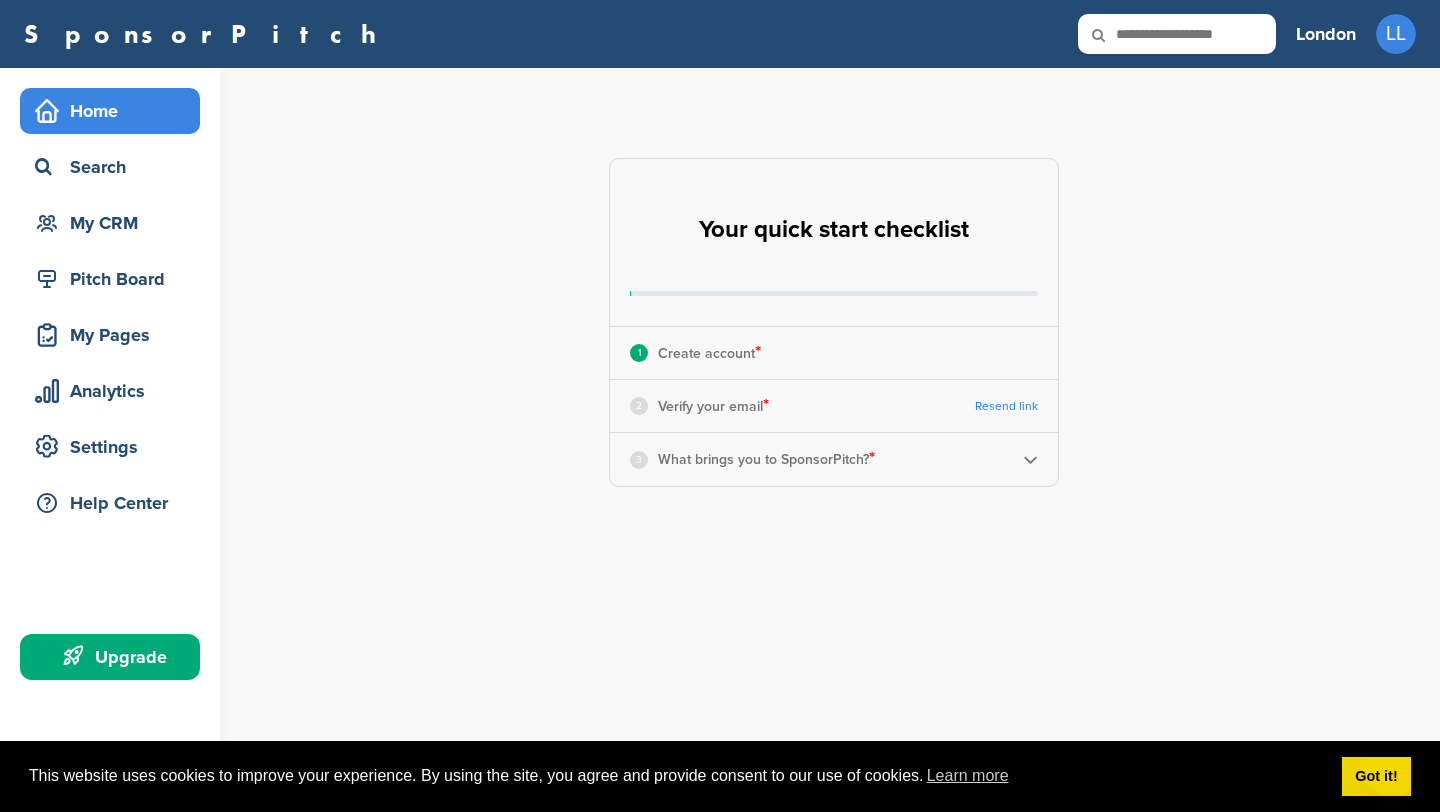 scroll, scrollTop: 0, scrollLeft: 0, axis: both 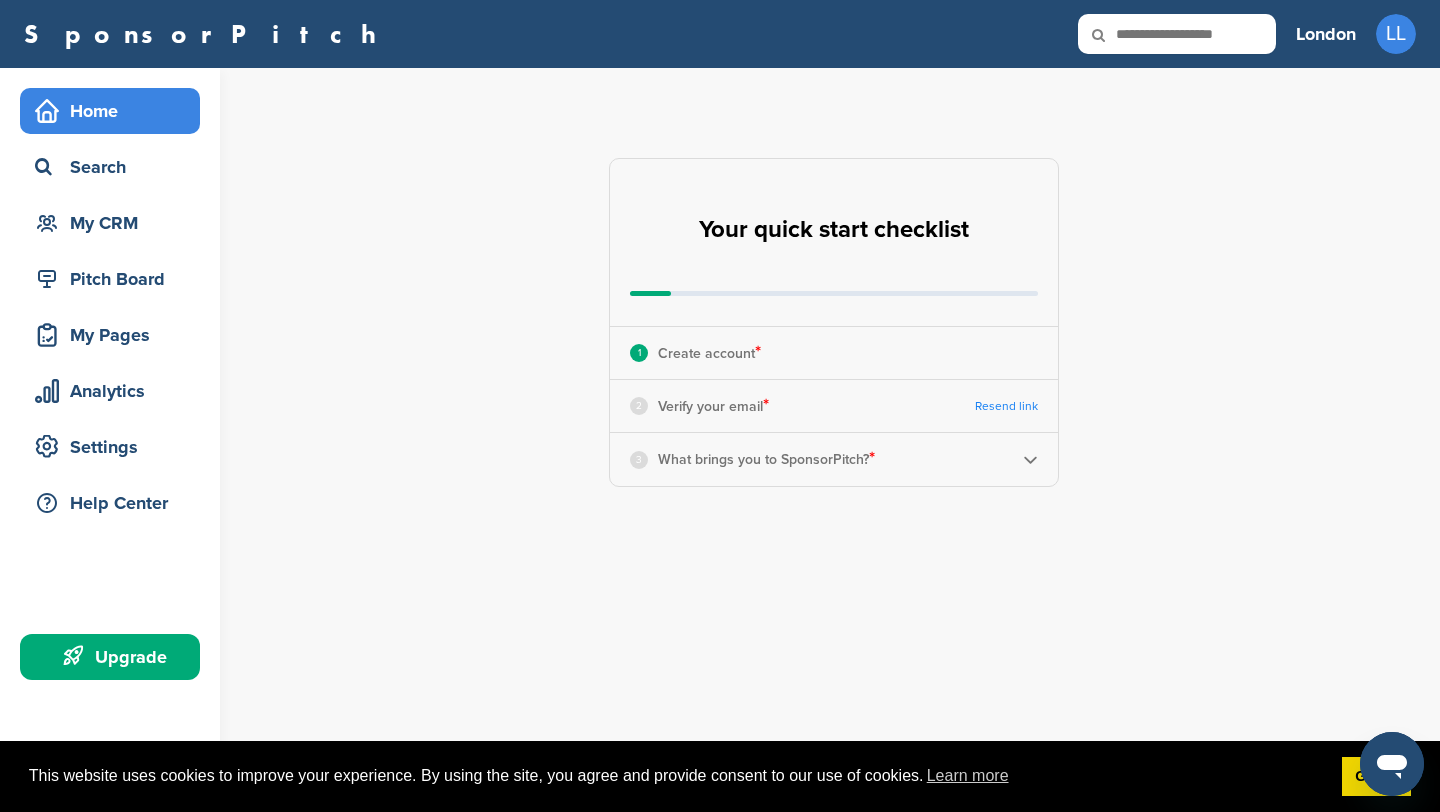 click on "Resend link" at bounding box center (1006, 406) 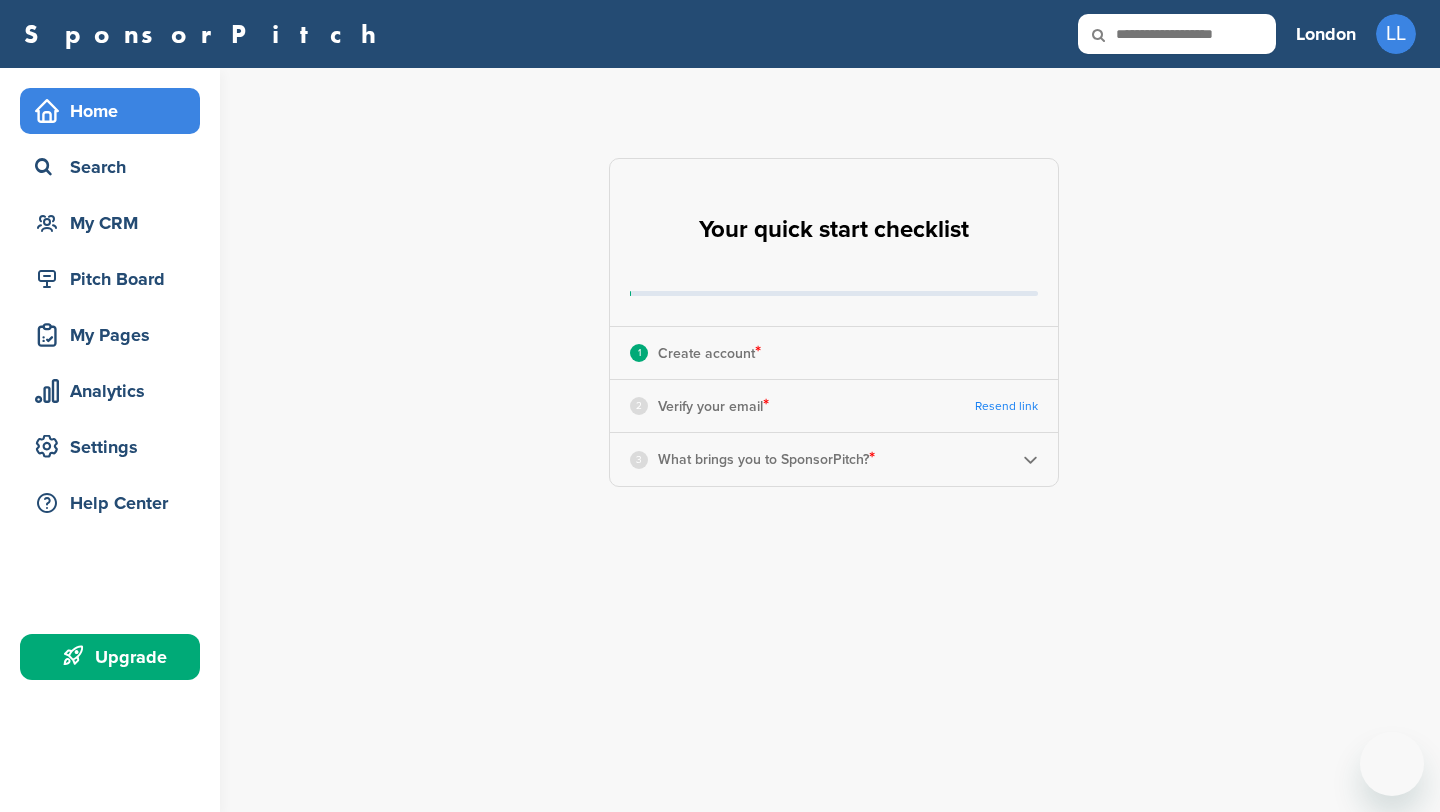 scroll, scrollTop: 0, scrollLeft: 0, axis: both 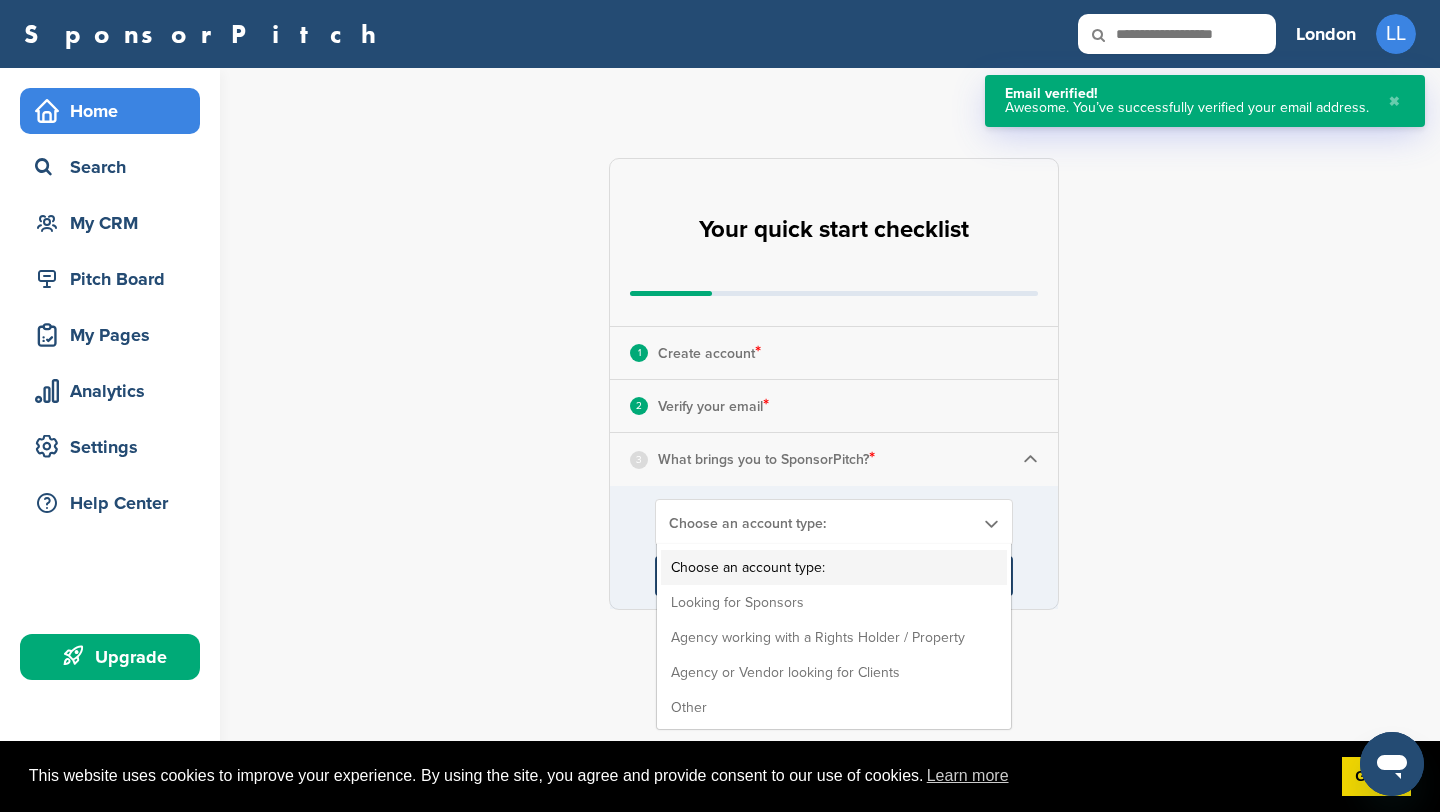 click on "Choose an account type:" at bounding box center [821, 523] 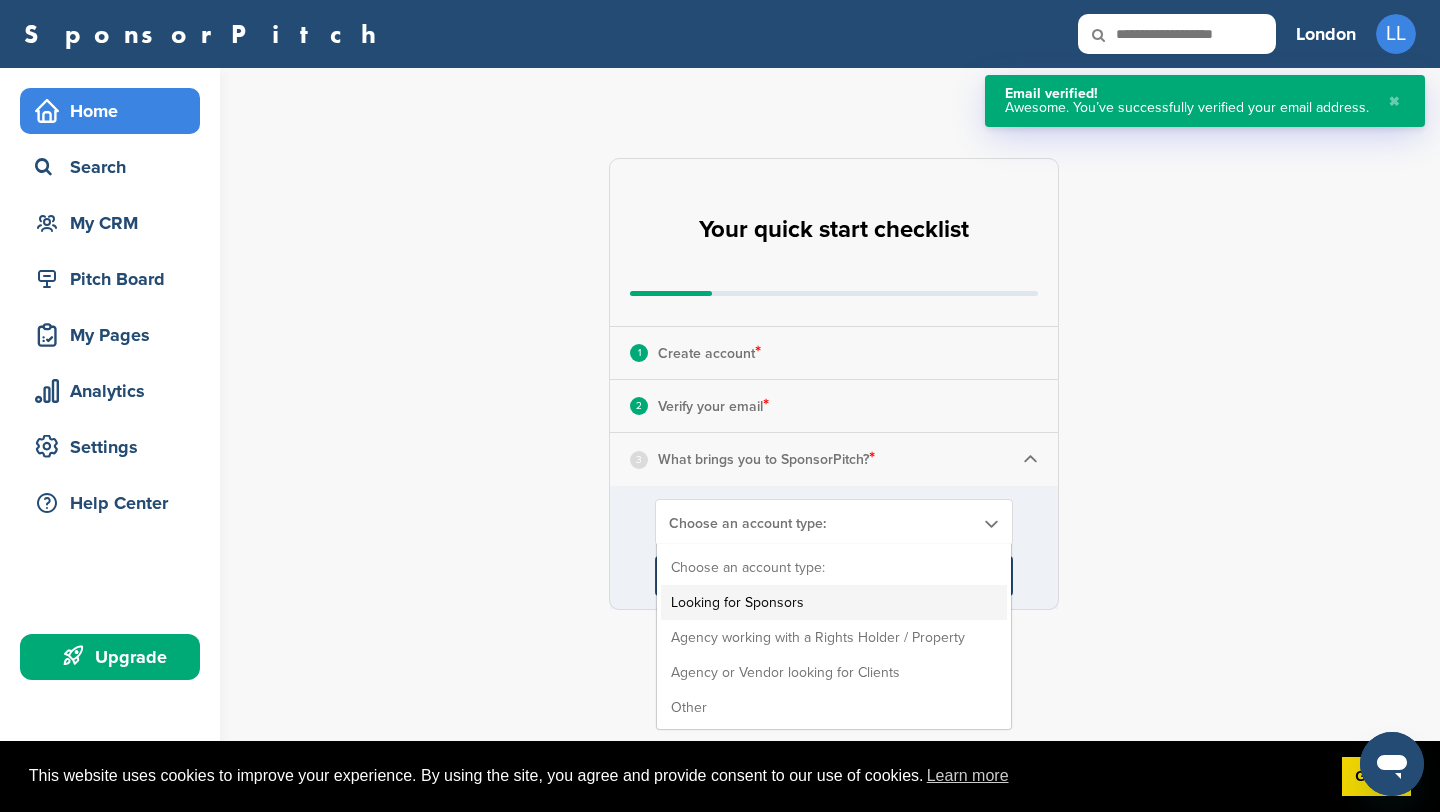 click on "Looking for Sponsors" at bounding box center [834, 602] 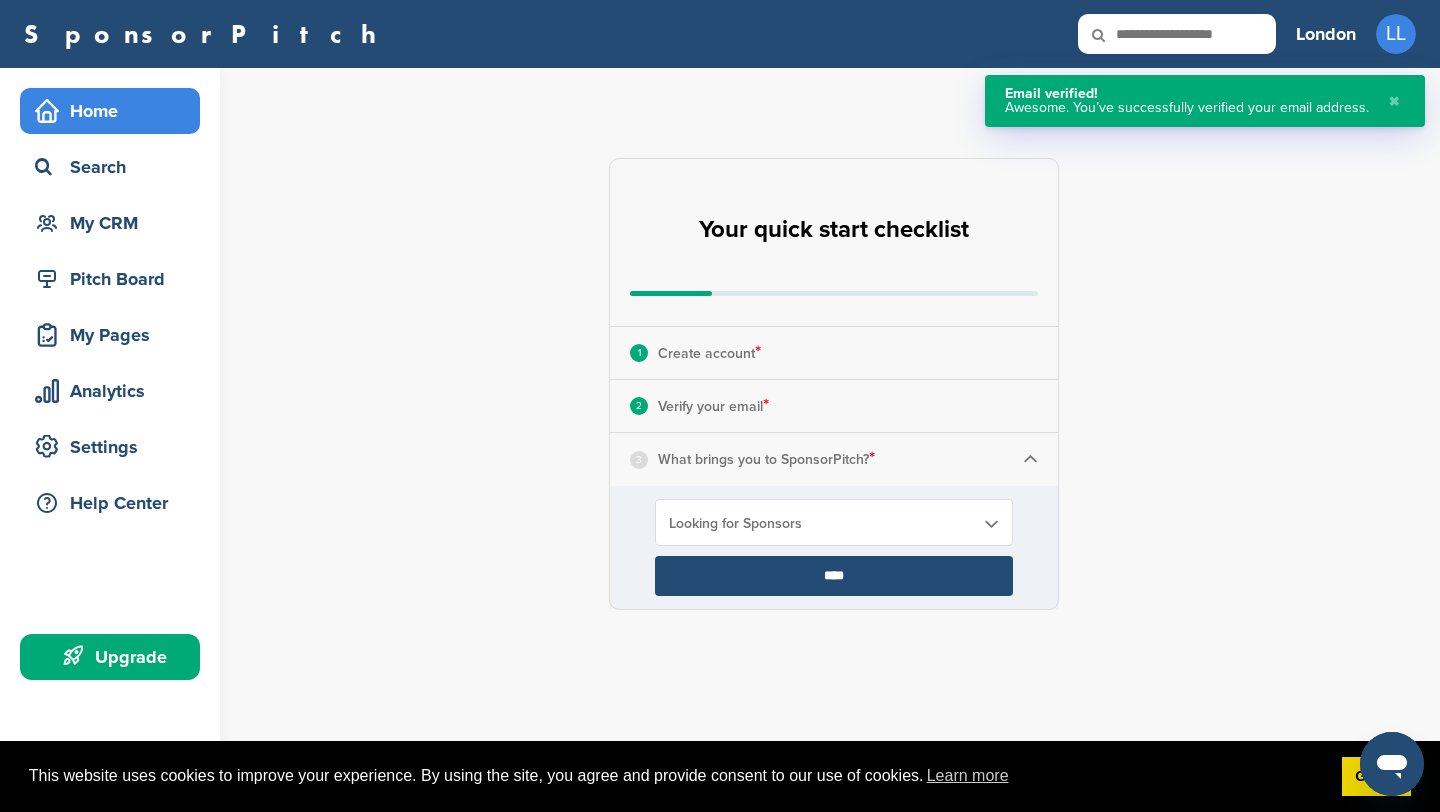 click on "****" at bounding box center [834, 576] 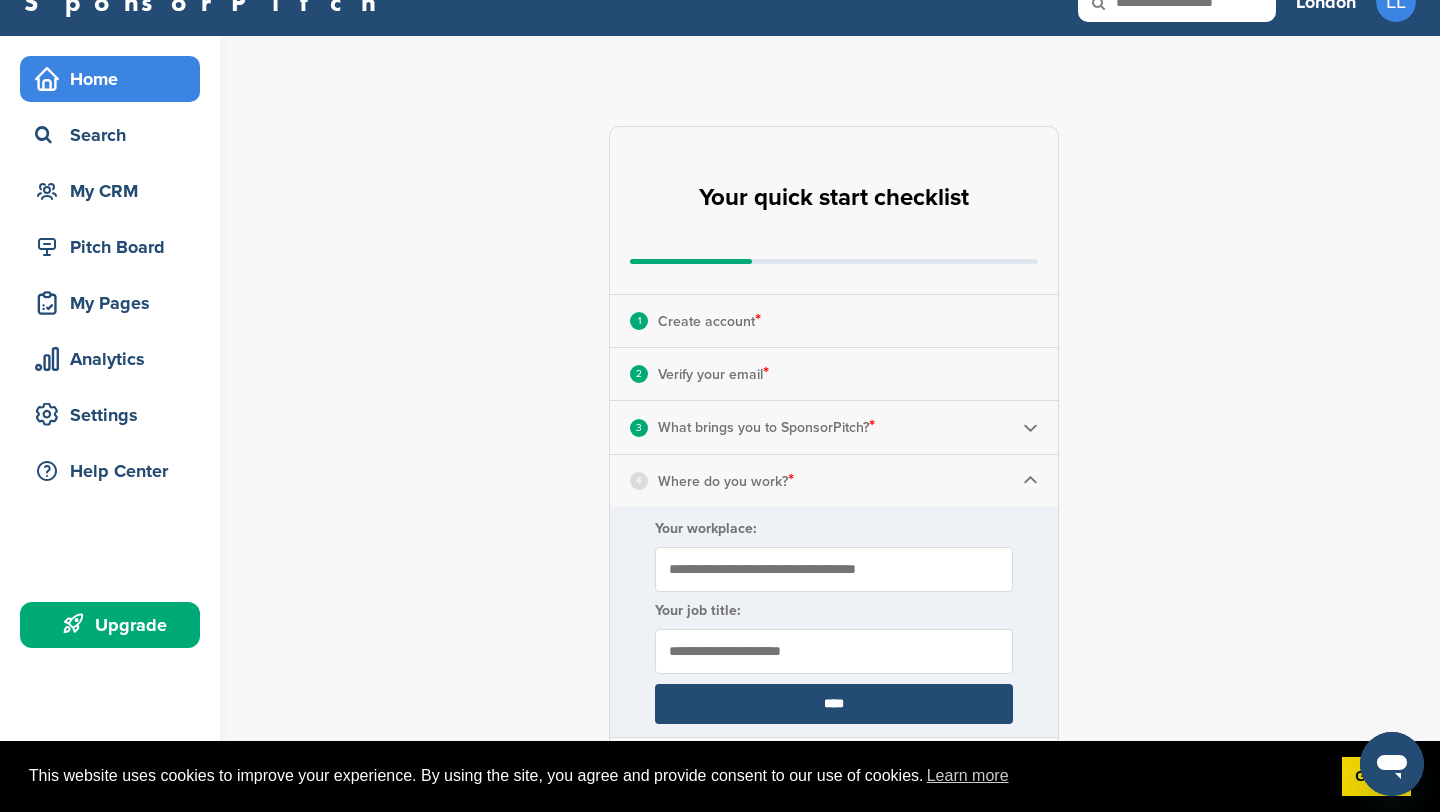 scroll, scrollTop: 37, scrollLeft: 0, axis: vertical 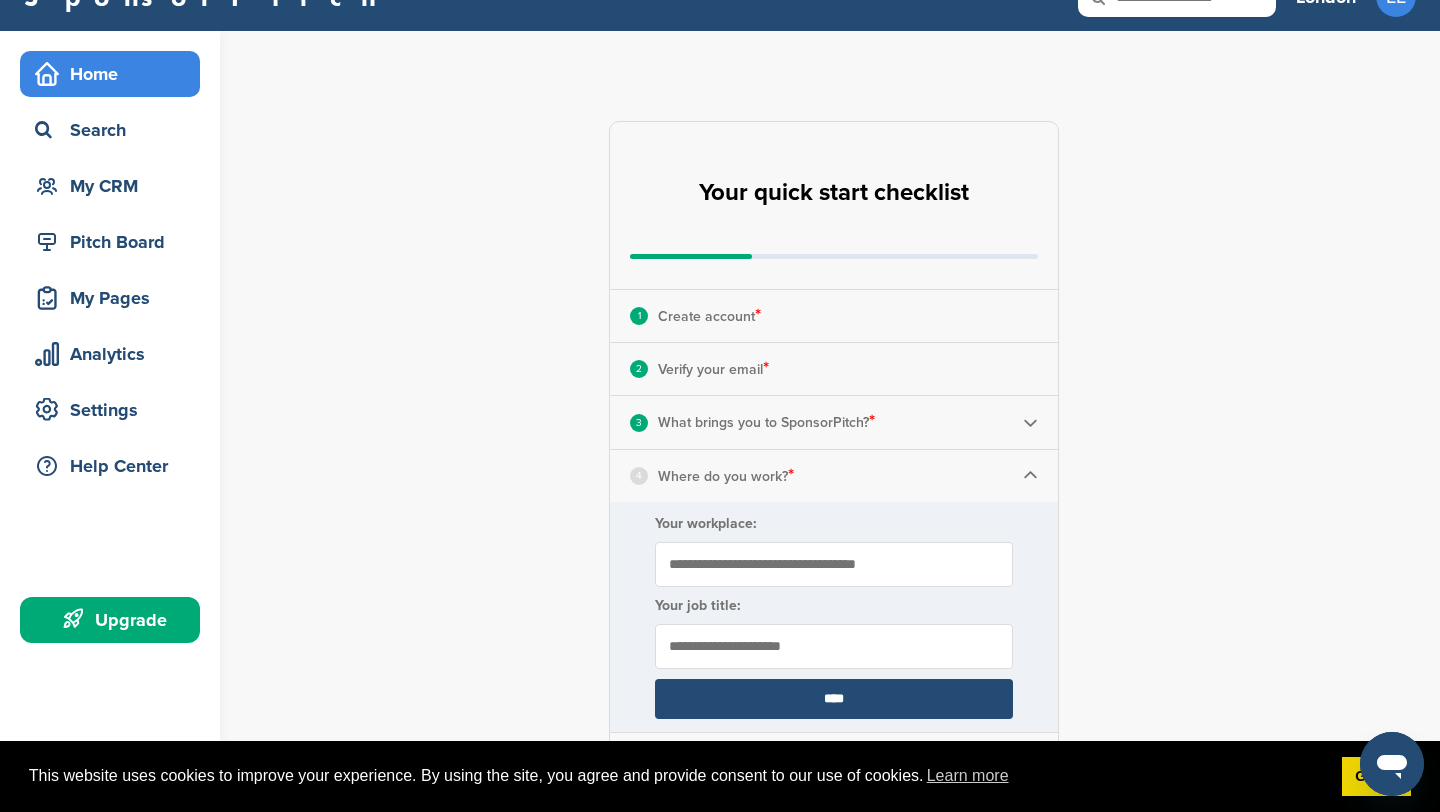 click on "Your workplace:" at bounding box center (834, 564) 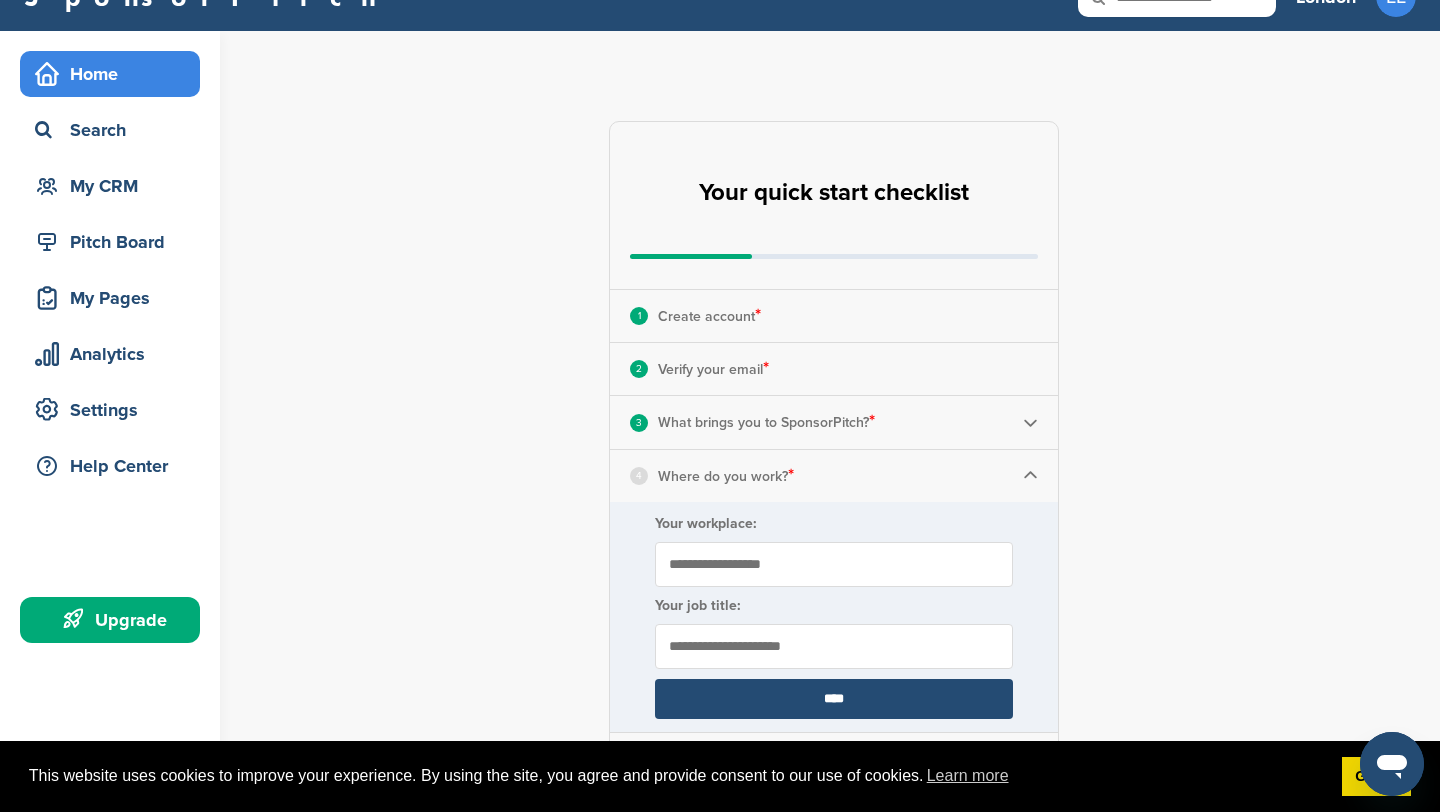 type on "**********" 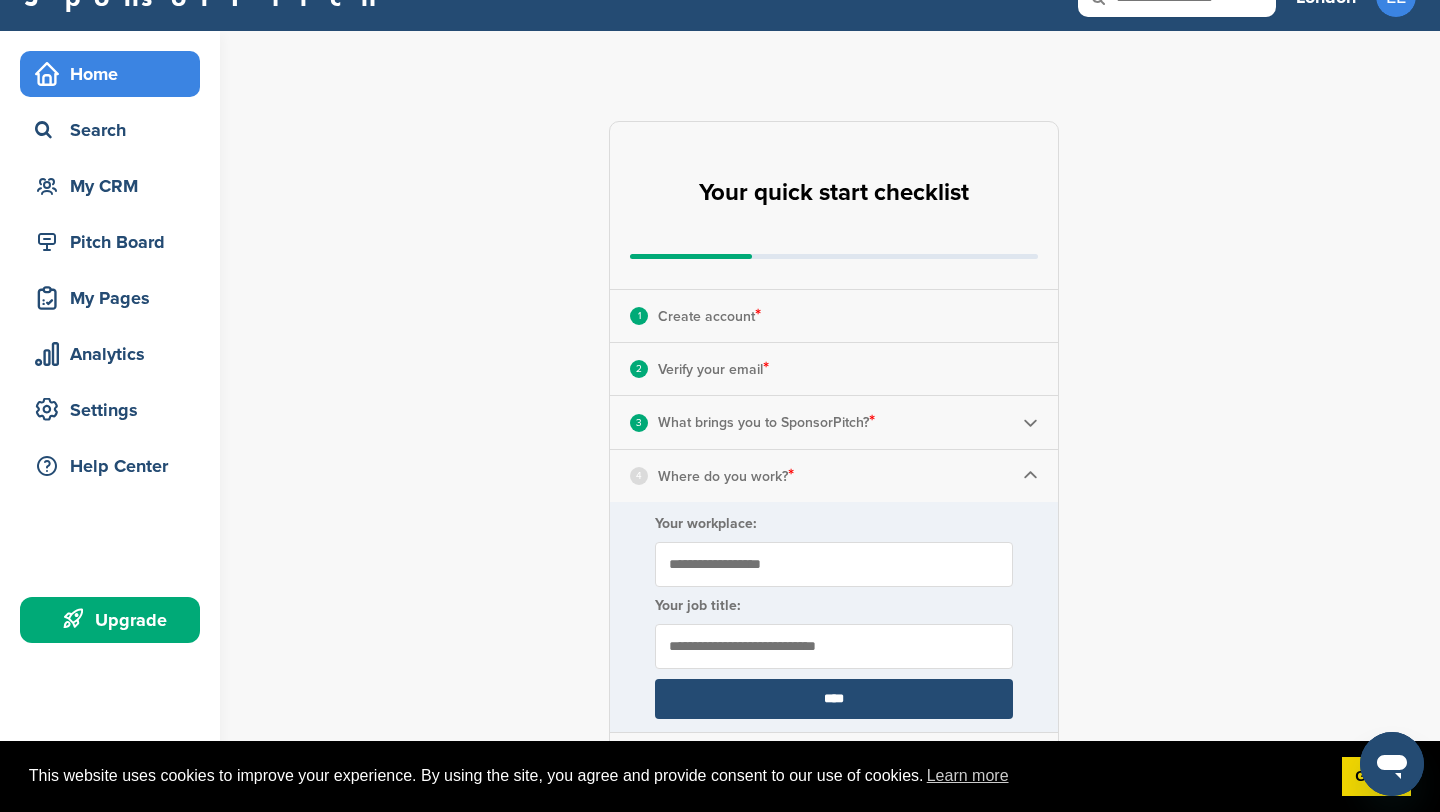 type on "**********" 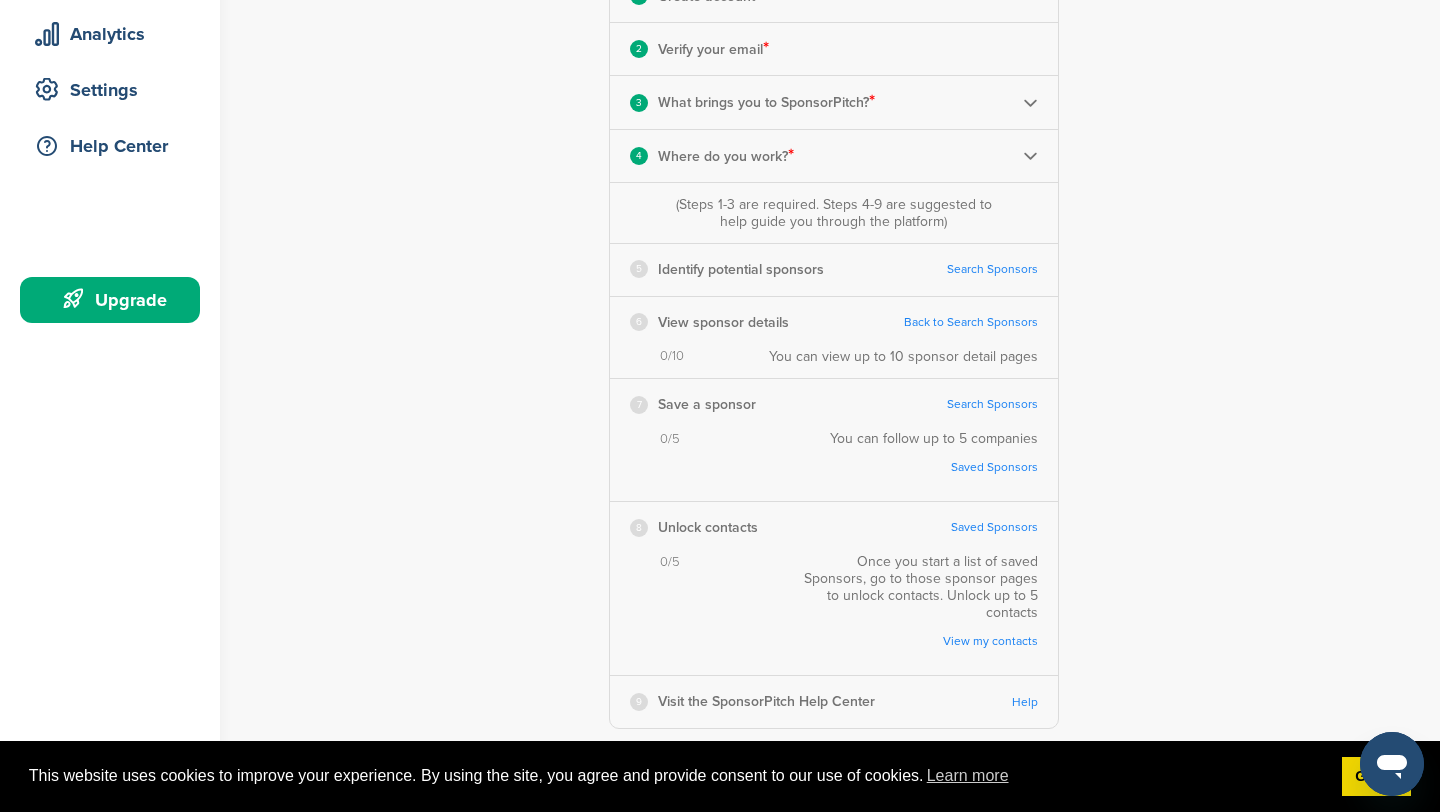 scroll, scrollTop: 363, scrollLeft: 0, axis: vertical 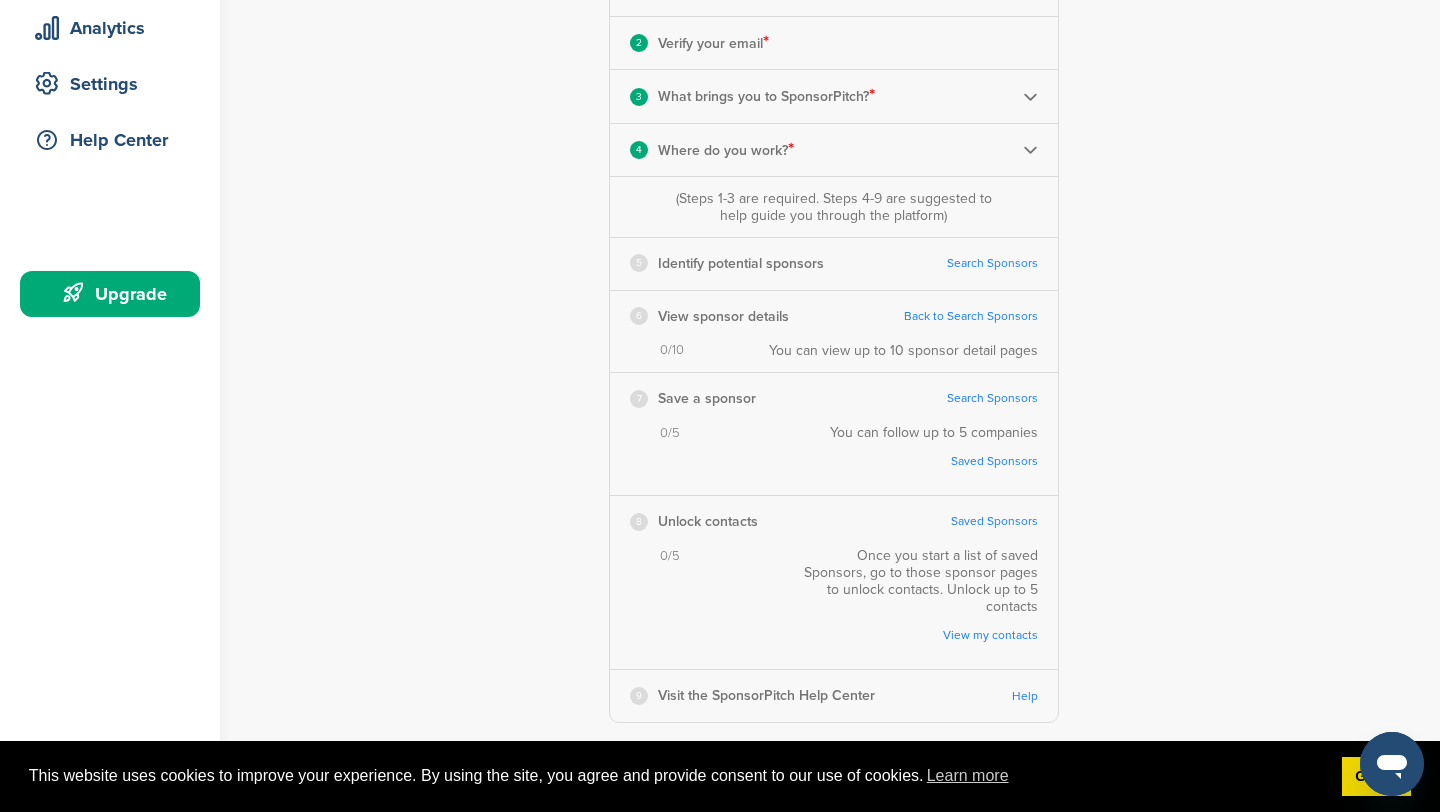 click on "Search Sponsors" at bounding box center [992, 263] 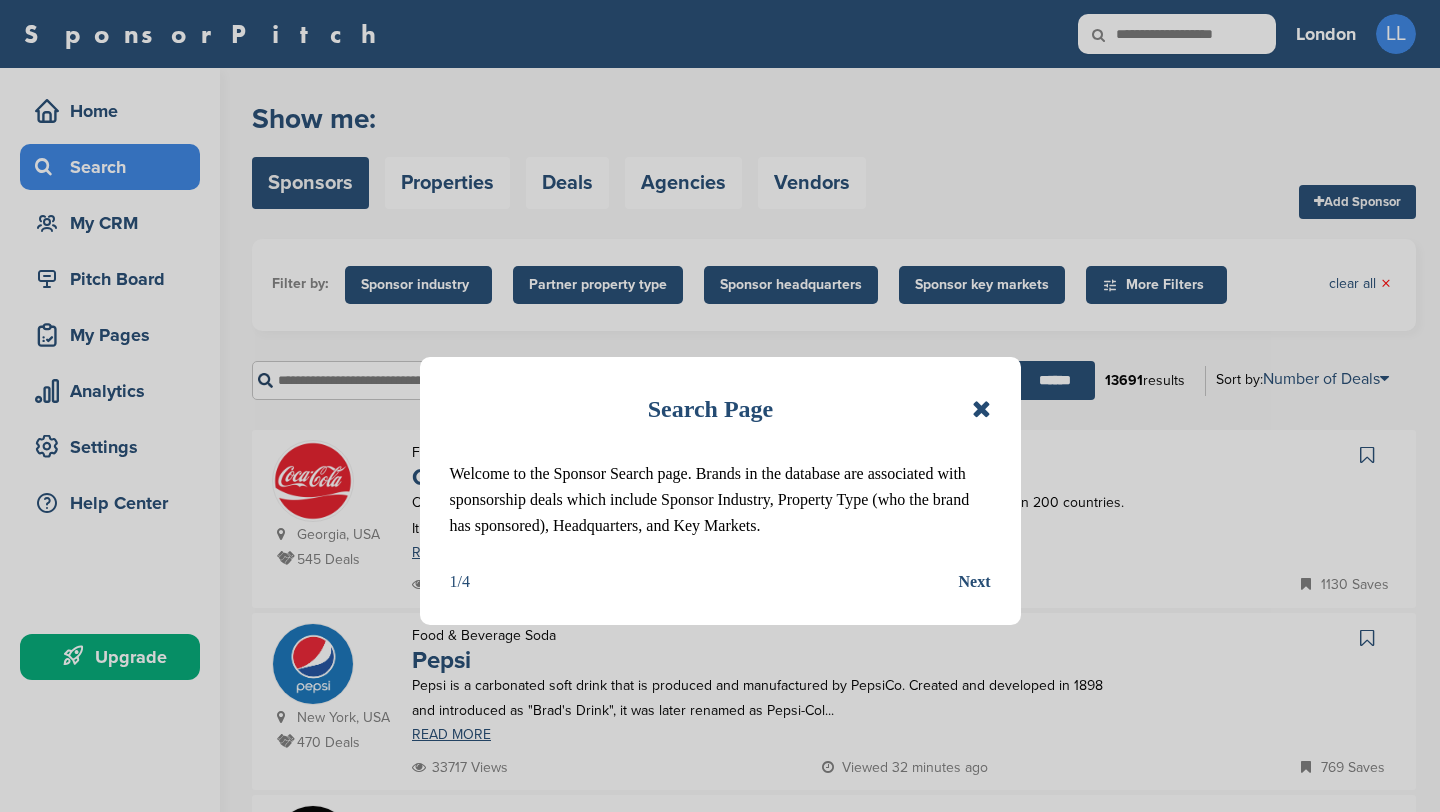 scroll, scrollTop: 0, scrollLeft: 0, axis: both 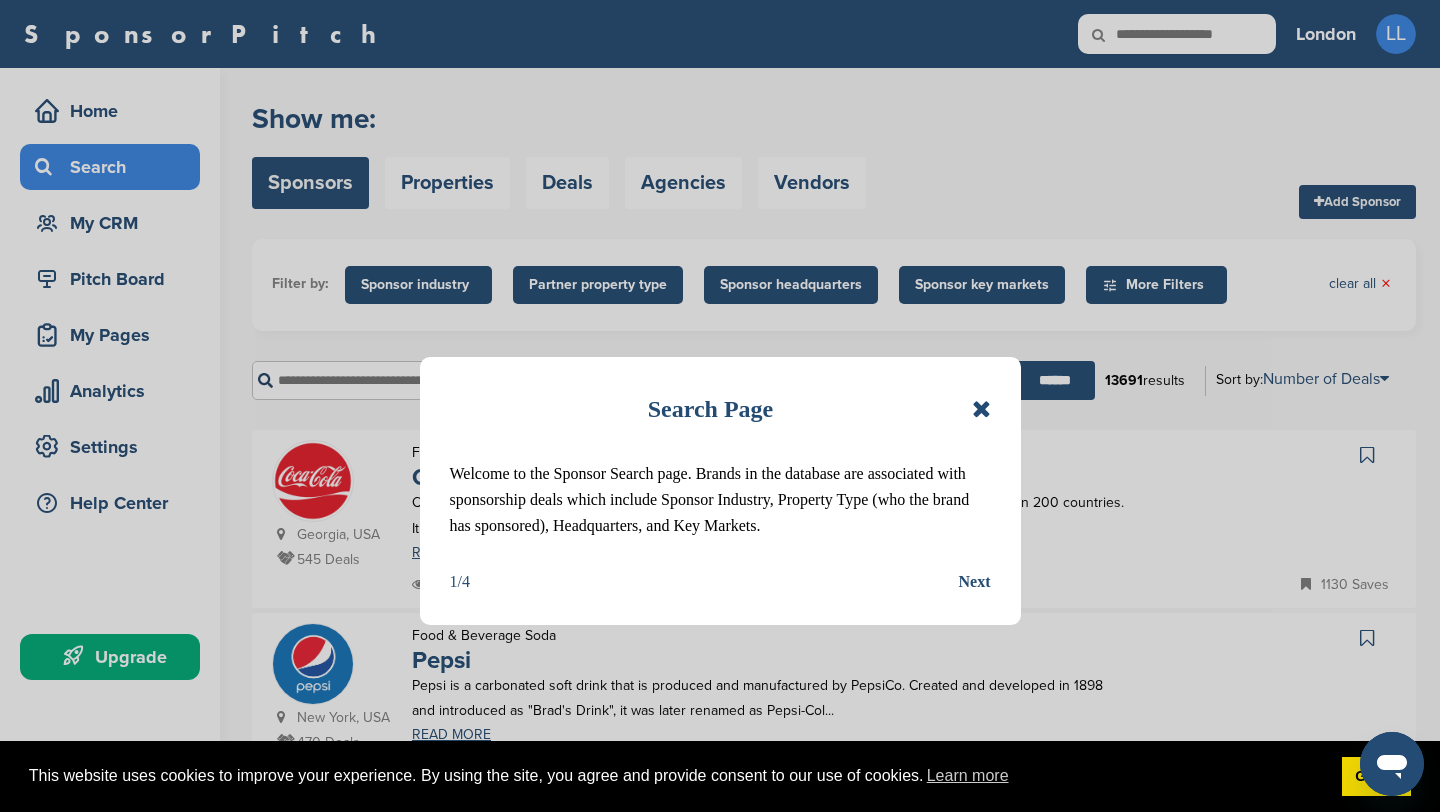 click at bounding box center [981, 409] 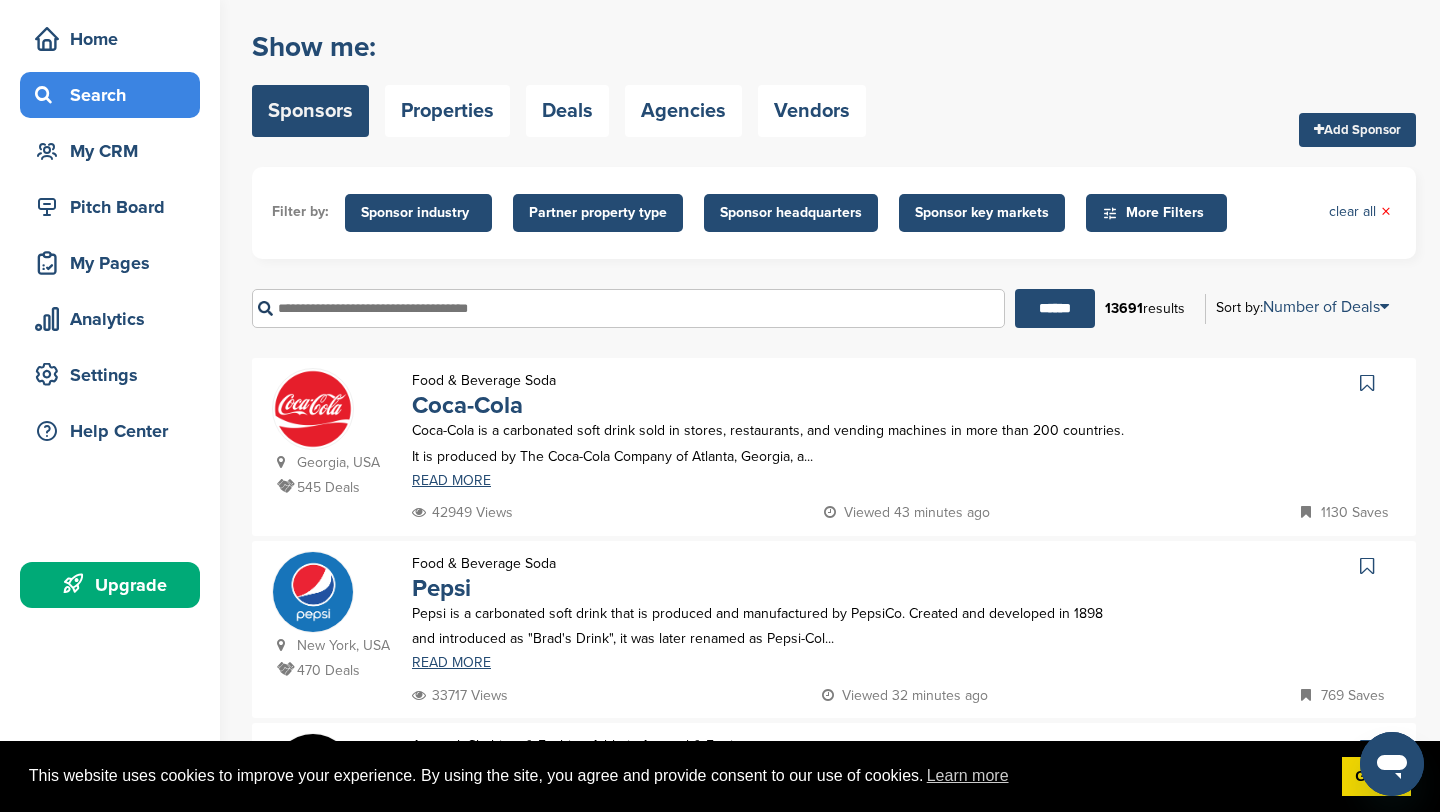 scroll, scrollTop: 78, scrollLeft: 0, axis: vertical 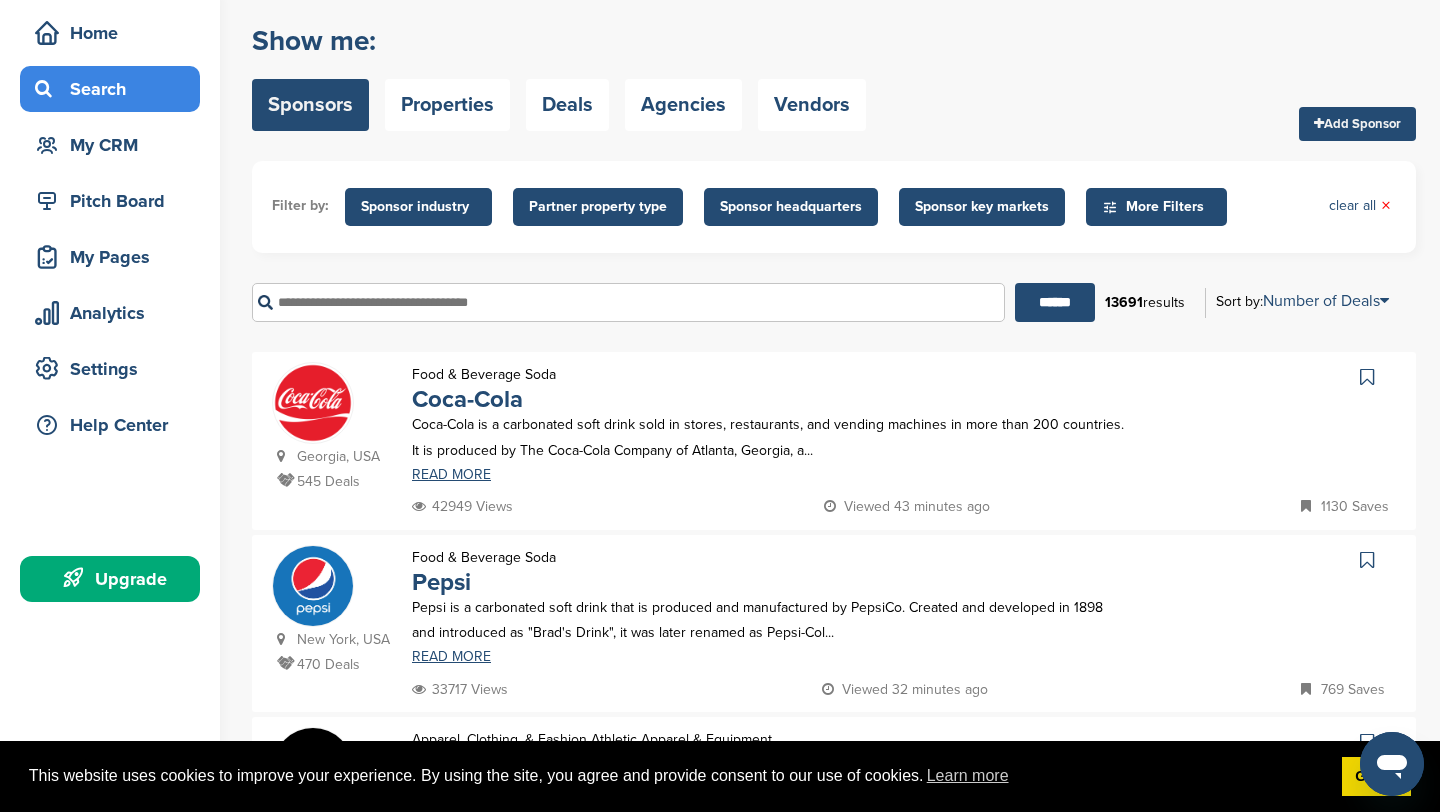 click on "Sponsor industry" at bounding box center [418, 207] 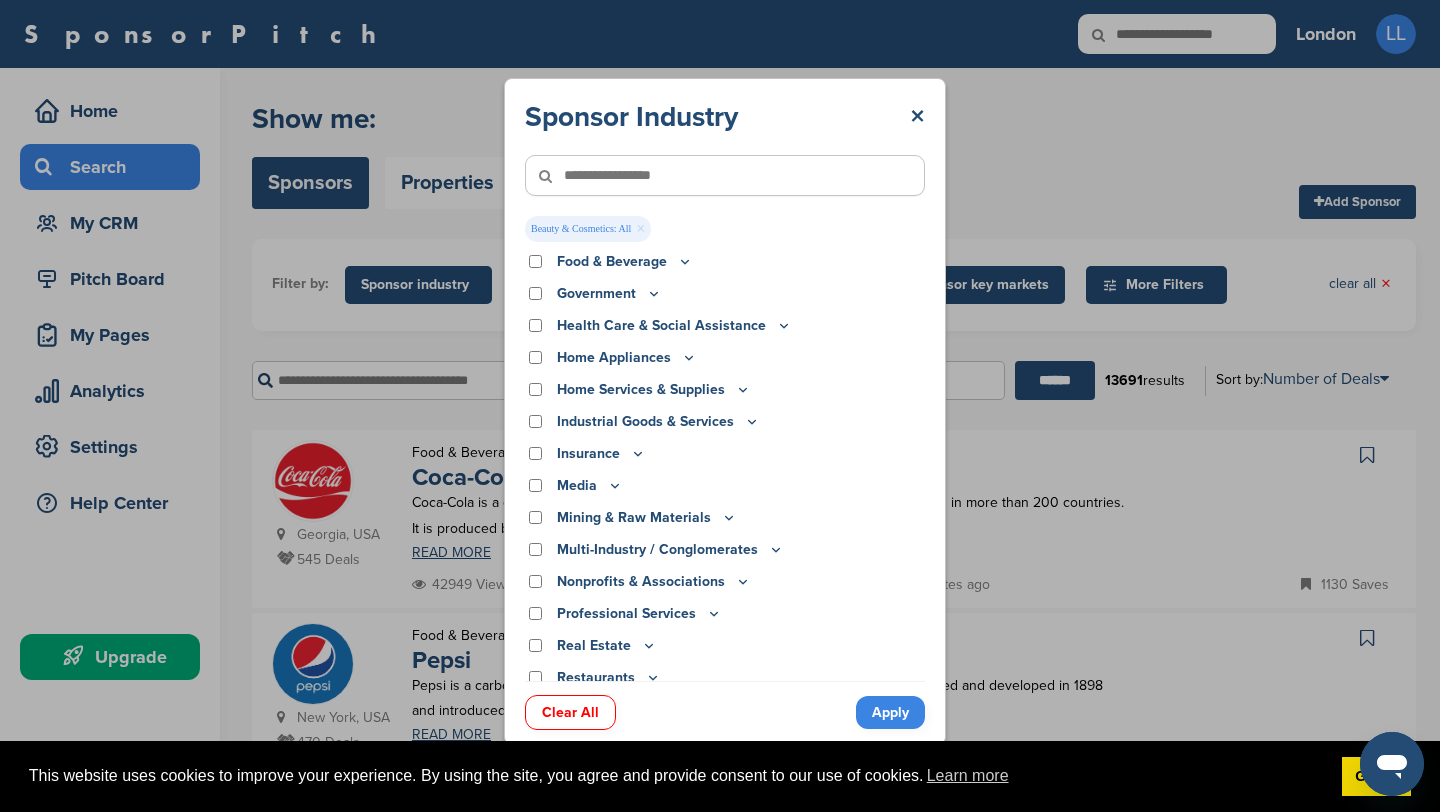 scroll, scrollTop: 342, scrollLeft: 0, axis: vertical 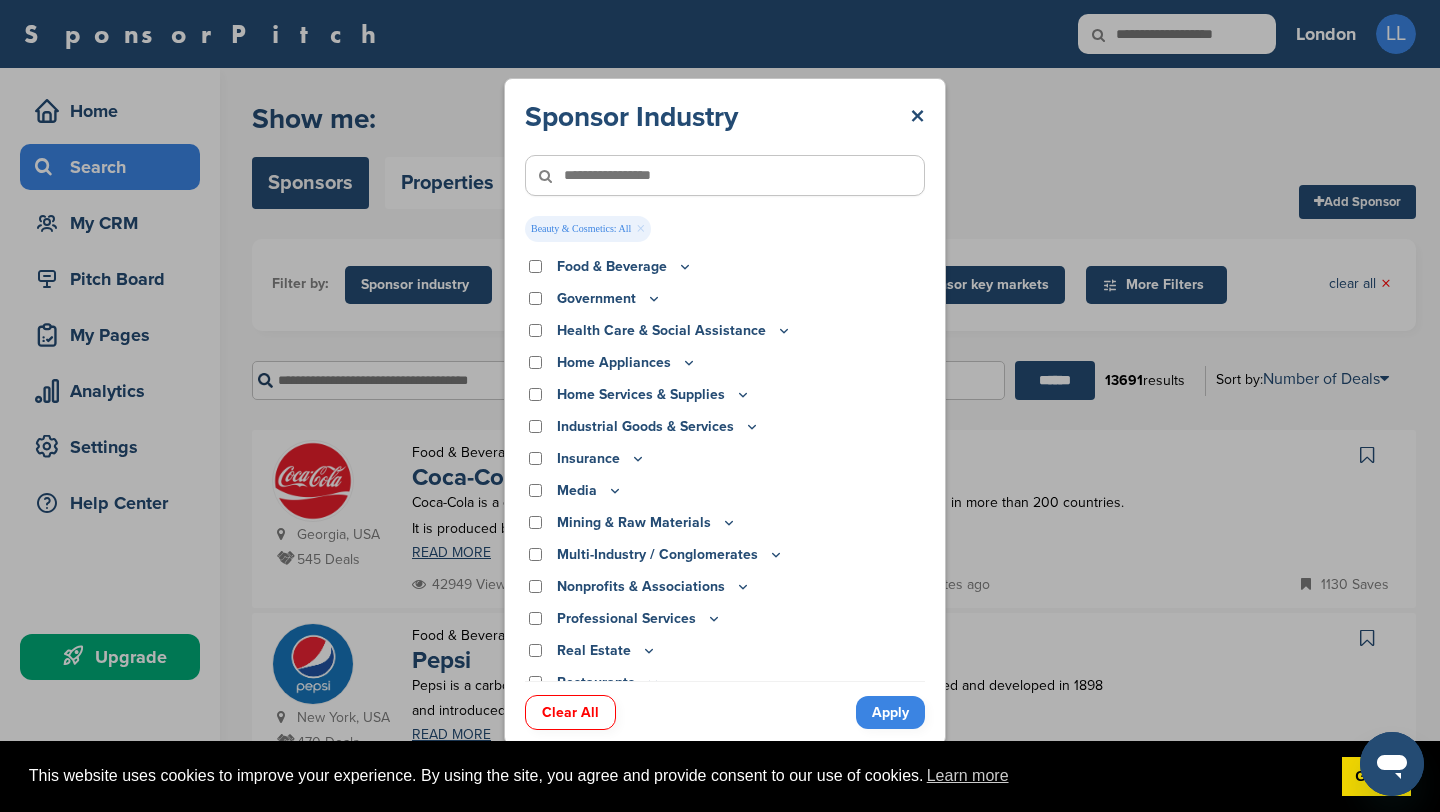 click 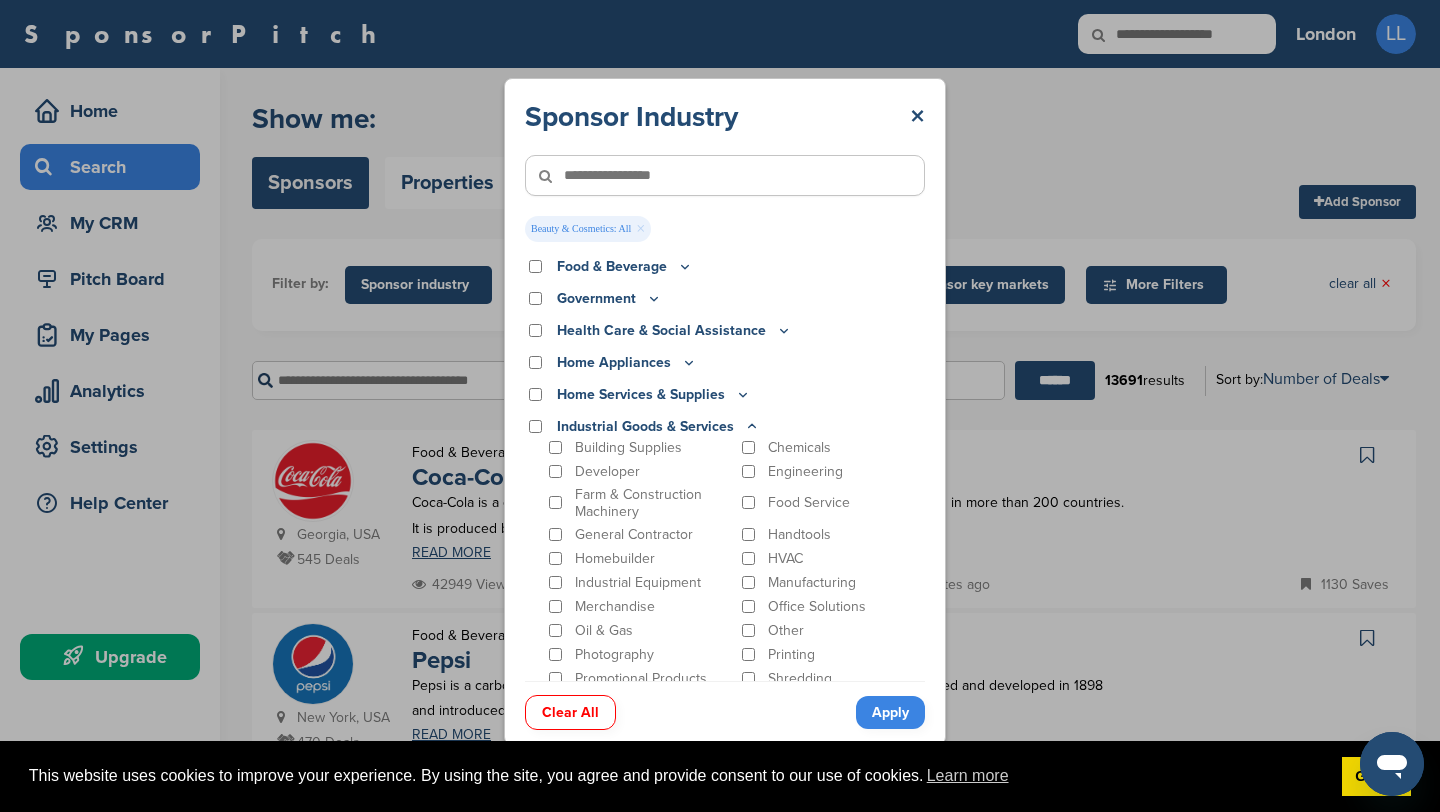 click 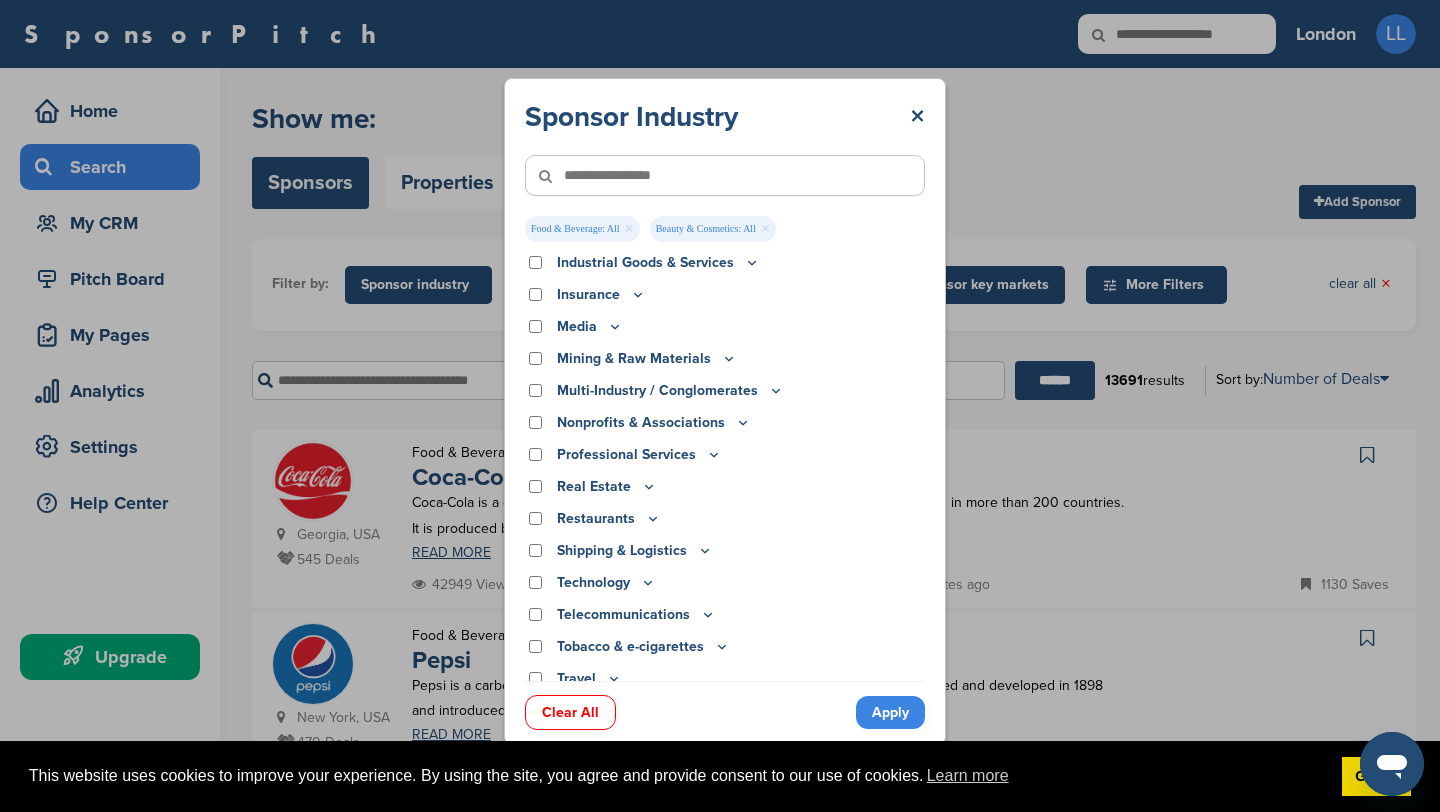 scroll, scrollTop: 546, scrollLeft: 0, axis: vertical 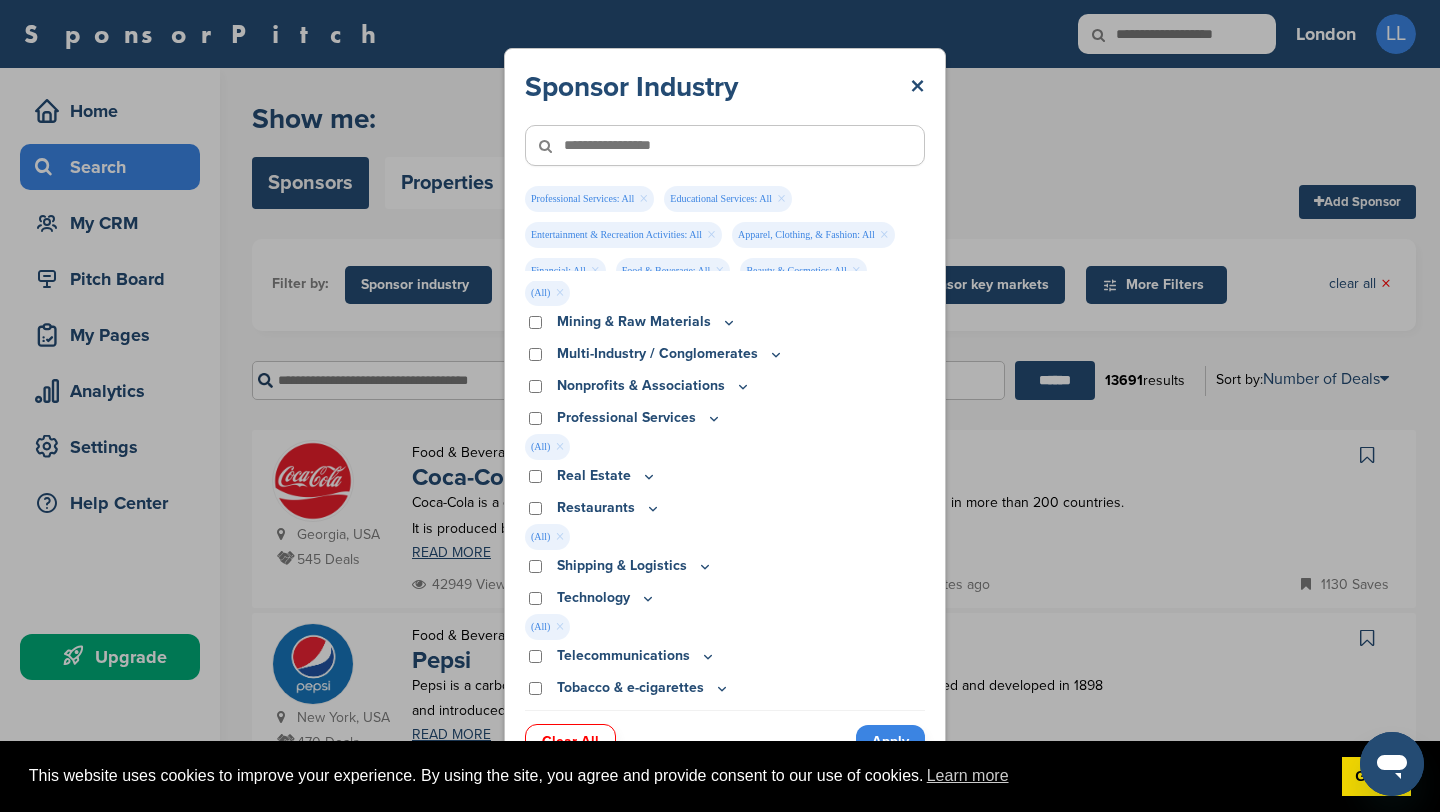 click on "Apply" at bounding box center (890, 741) 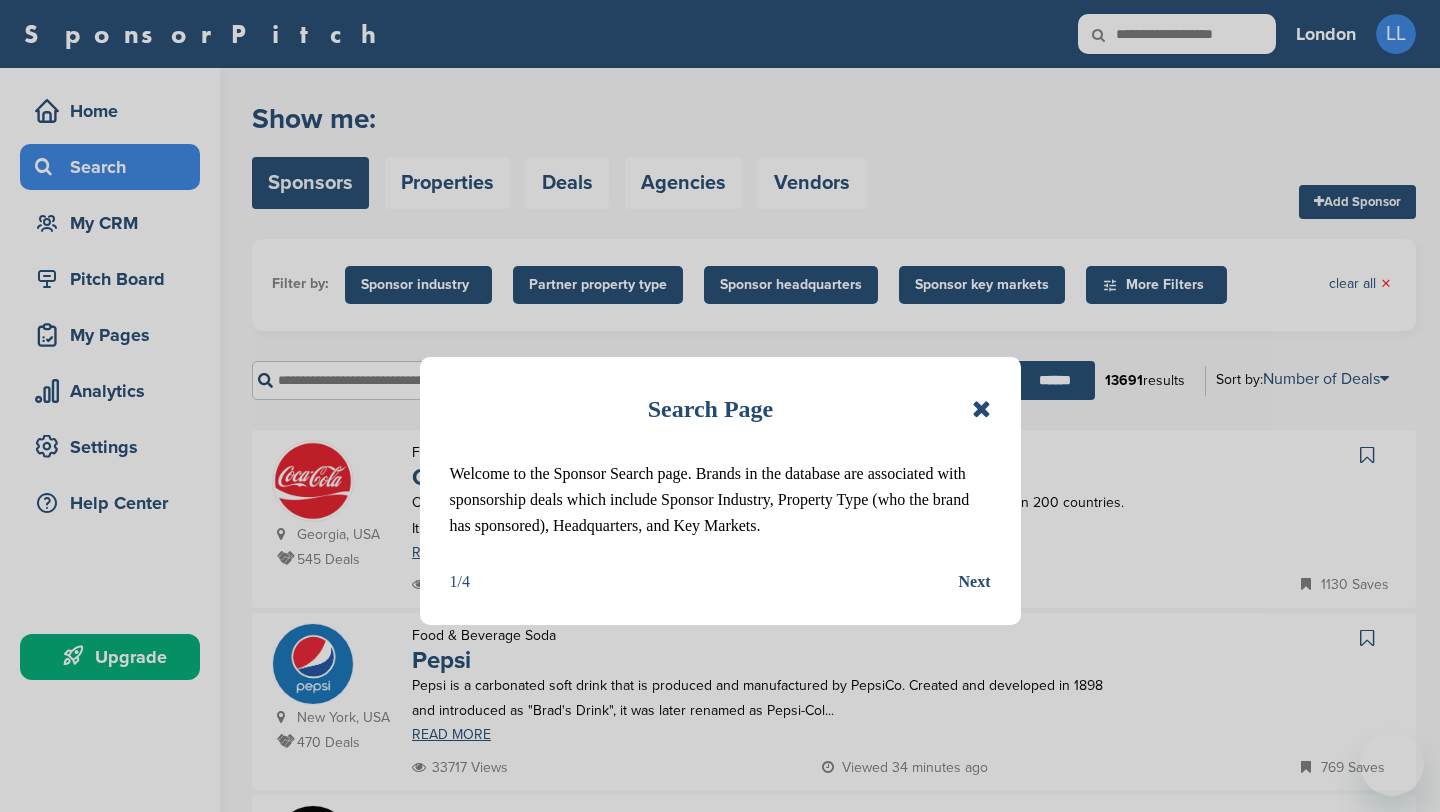 scroll, scrollTop: 0, scrollLeft: 0, axis: both 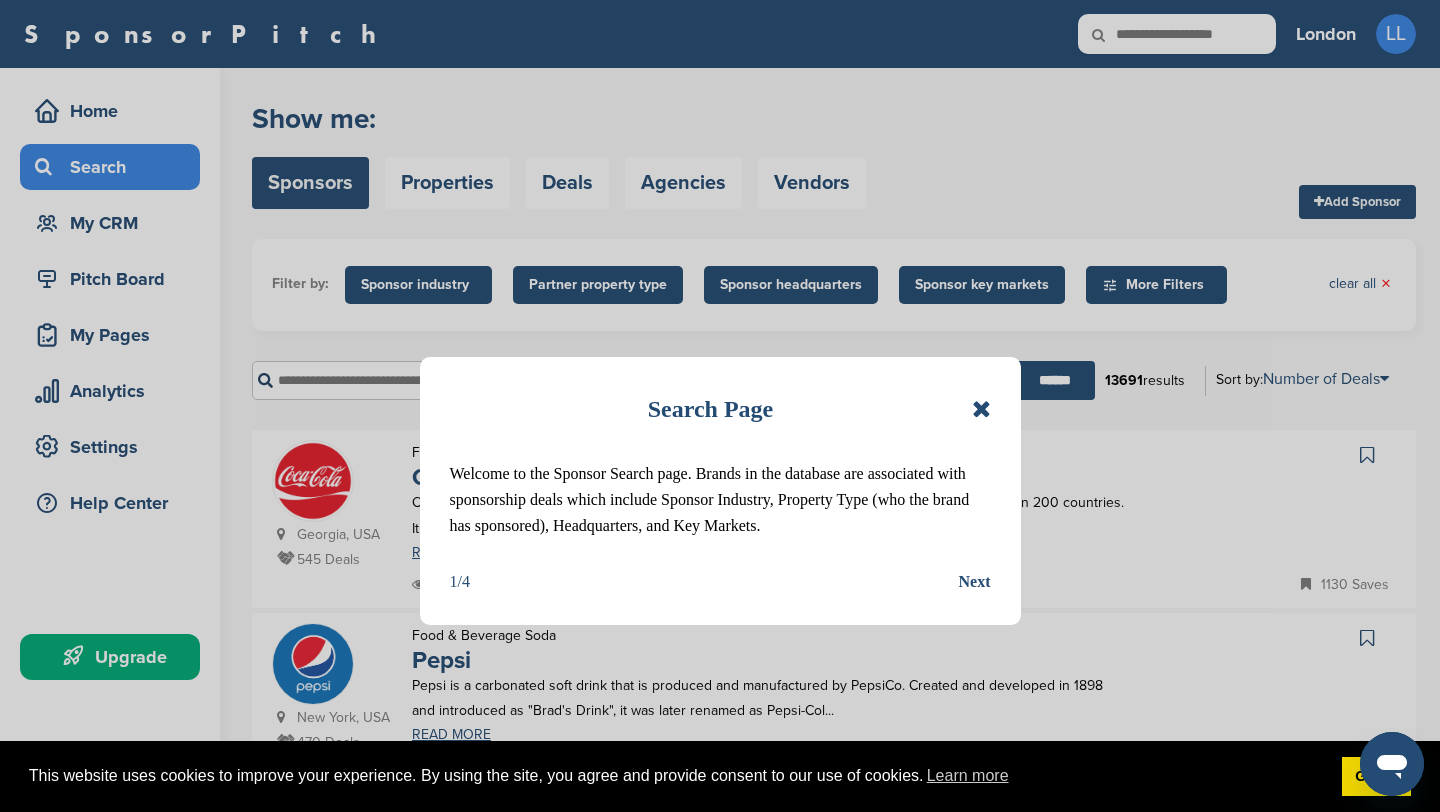 click at bounding box center [981, 409] 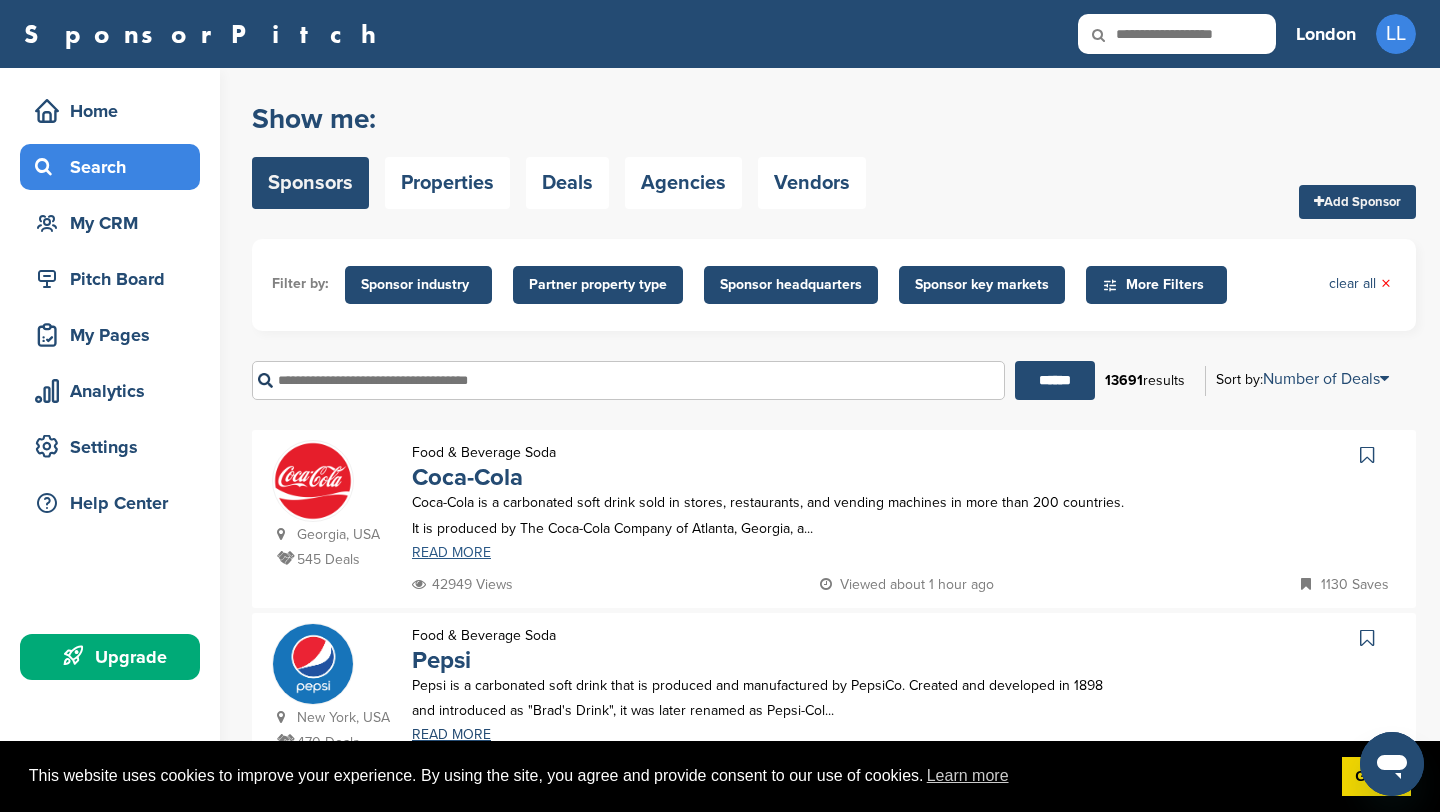 click on "READ MORE" at bounding box center (768, 553) 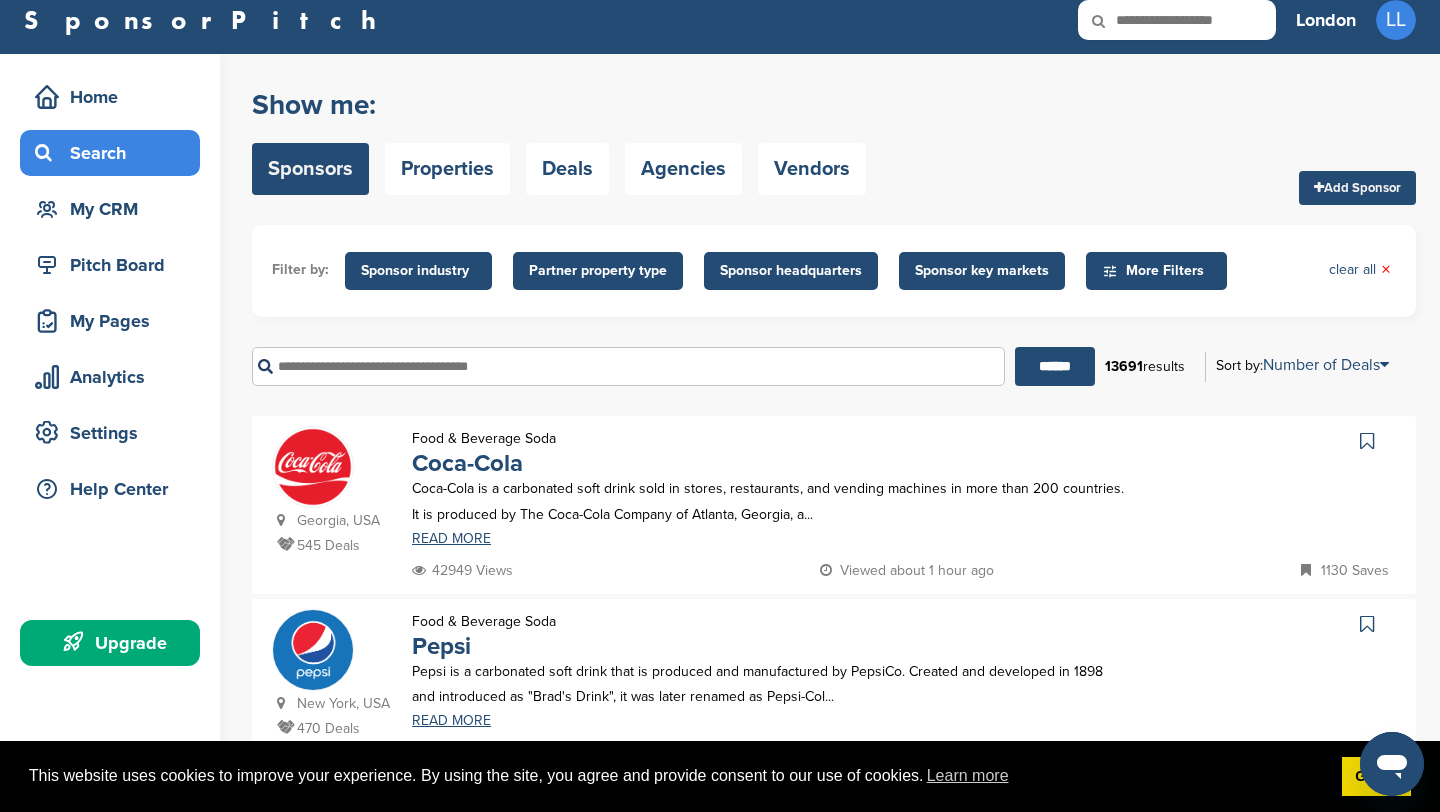 scroll, scrollTop: 0, scrollLeft: 0, axis: both 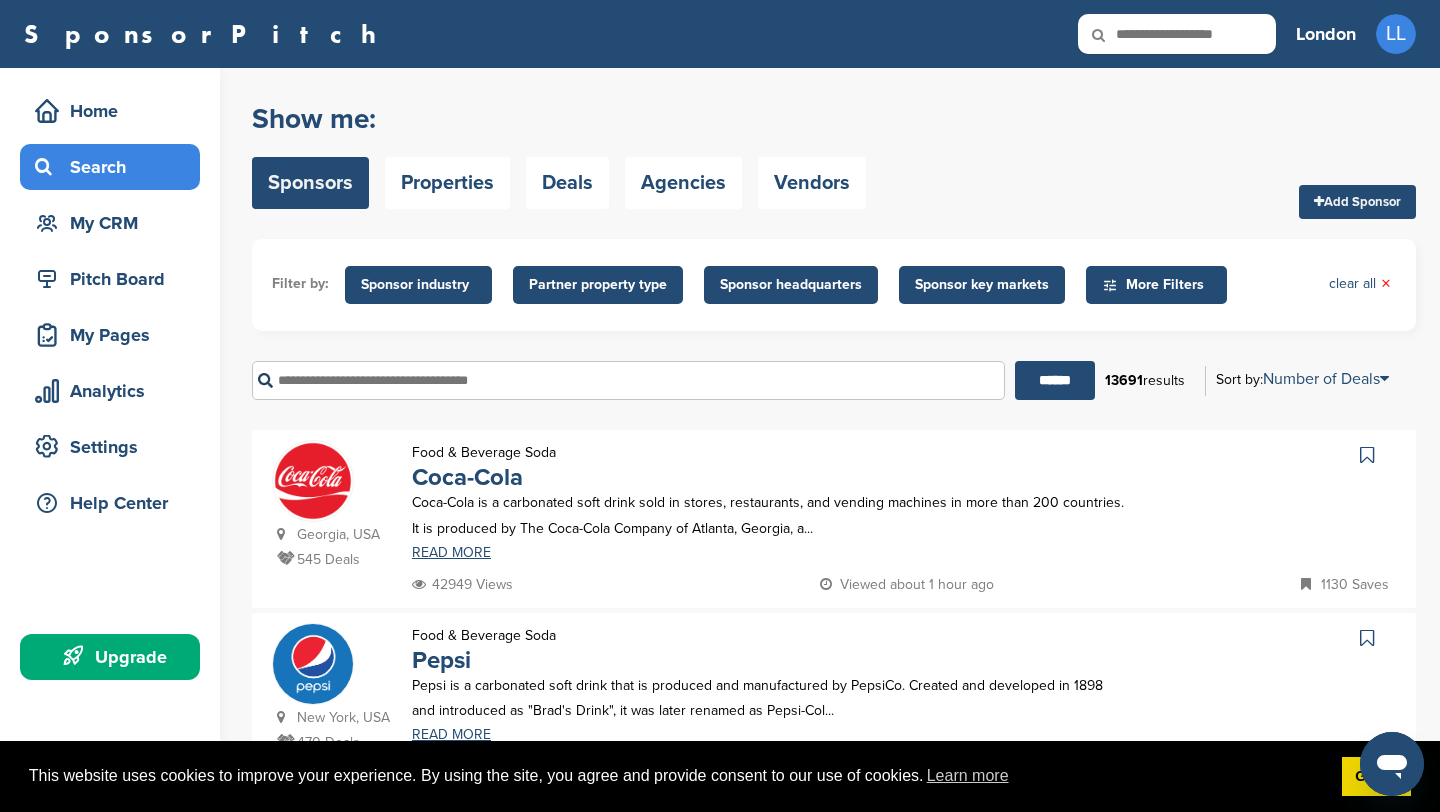click at bounding box center (628, 380) 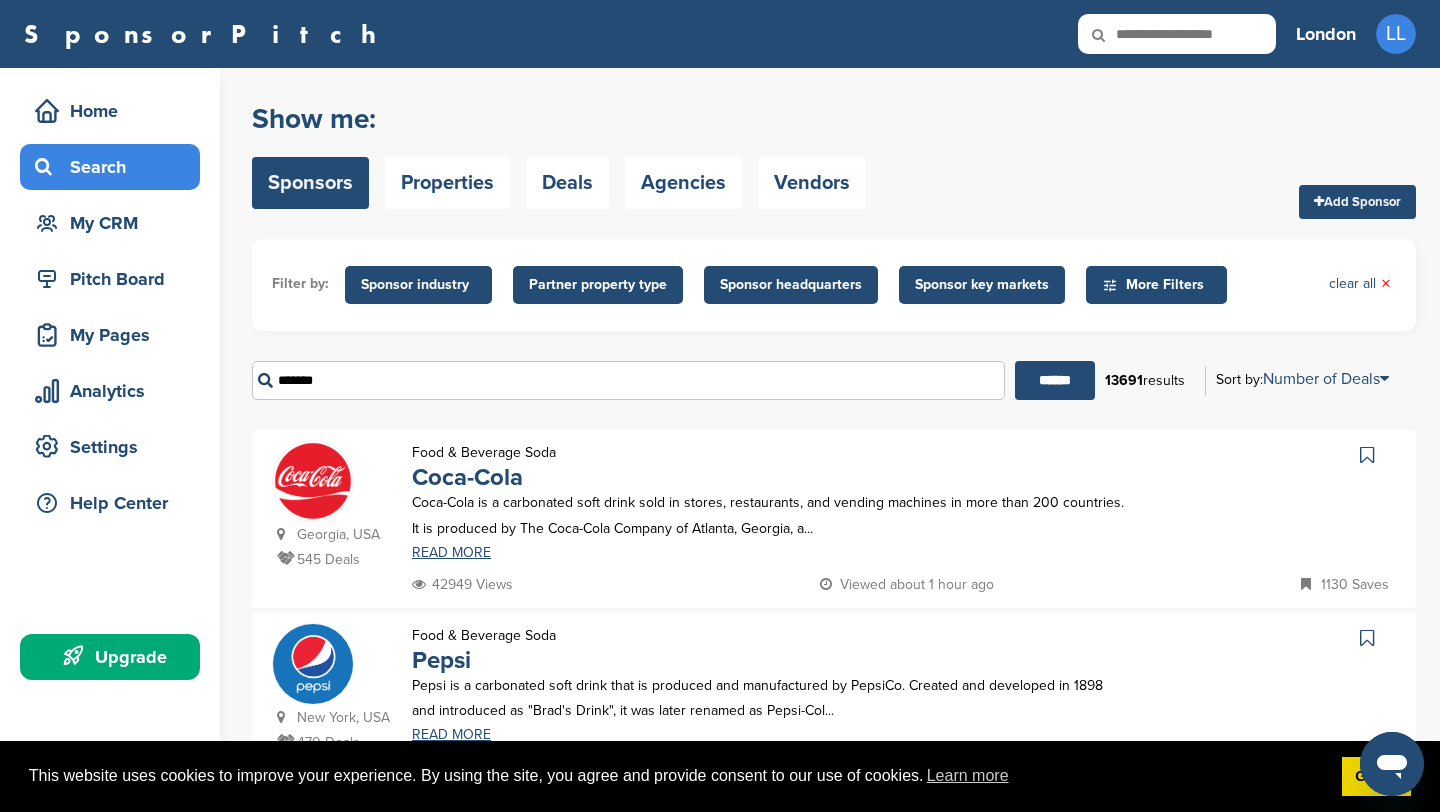 click on "******" at bounding box center (1055, 380) 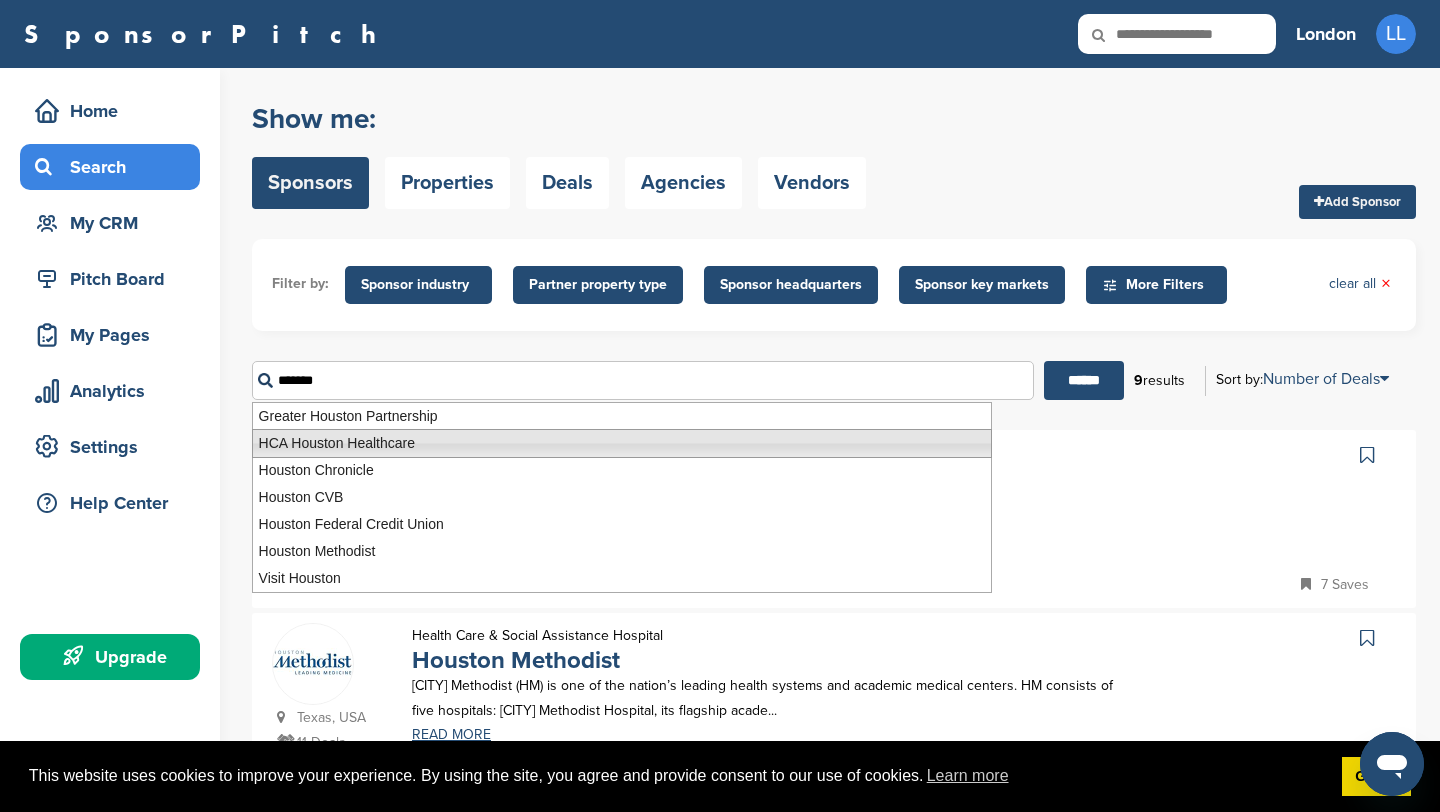 click on "HCA Houston Healthcare" at bounding box center [622, 443] 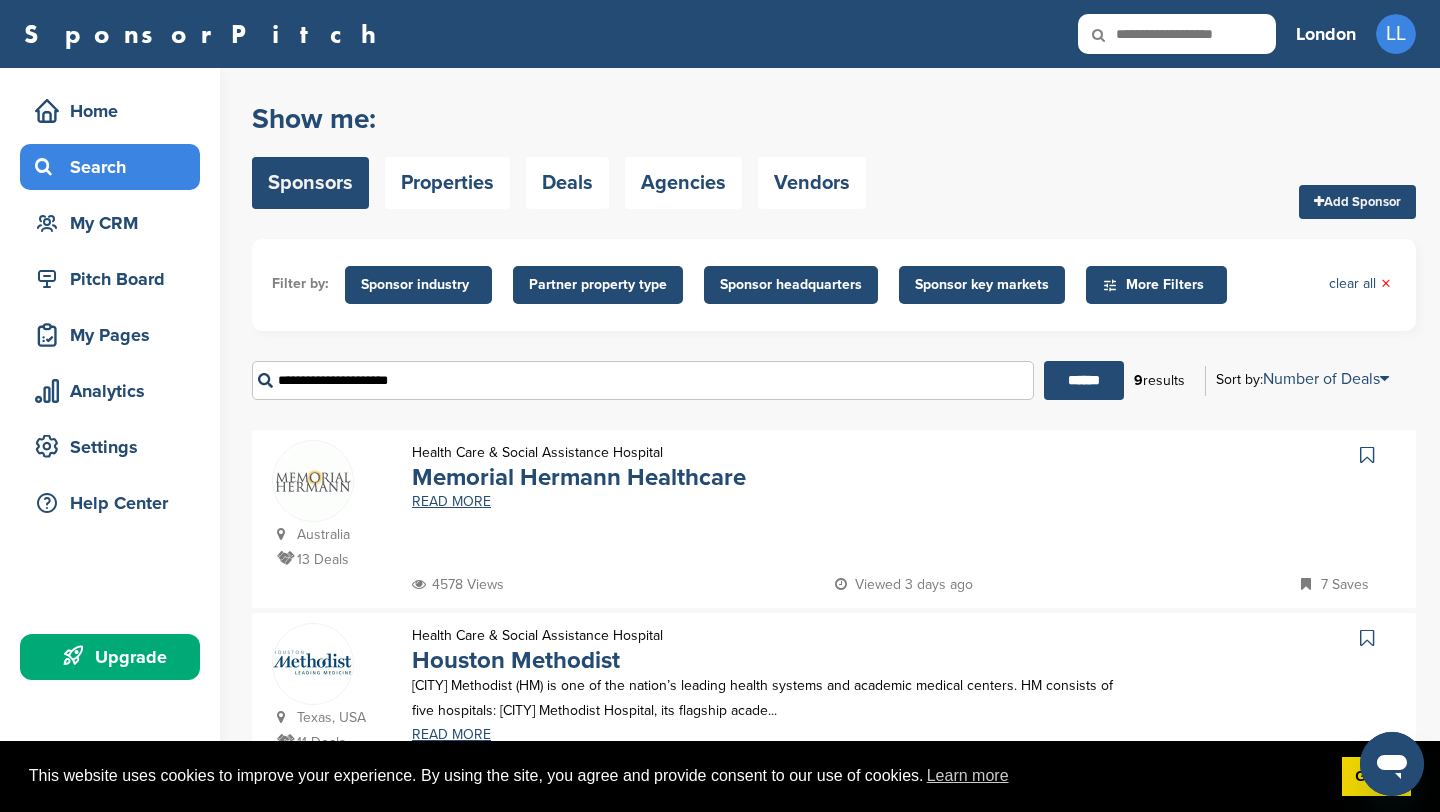 drag, startPoint x: 680, startPoint y: 392, endPoint x: 527, endPoint y: 376, distance: 153.83432 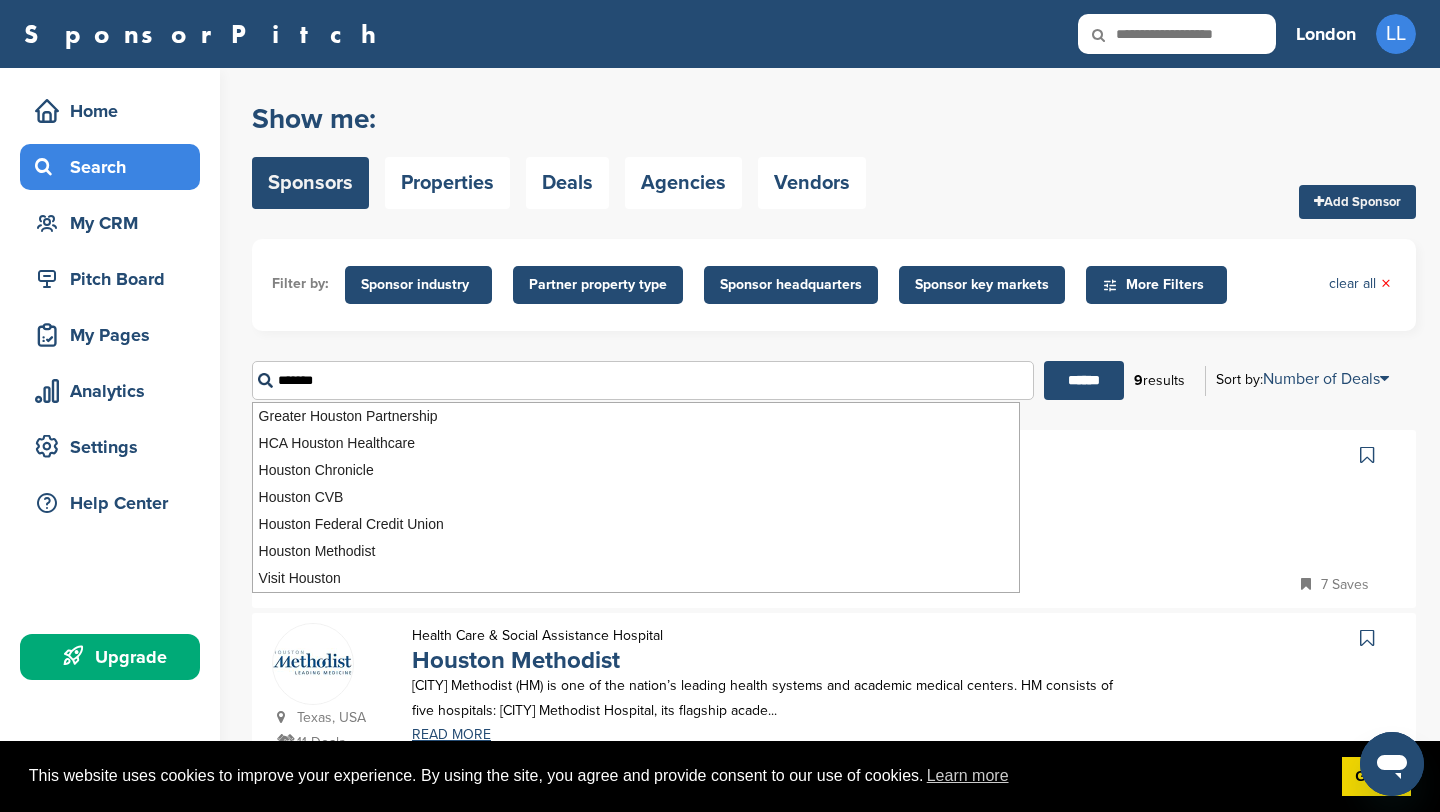 type on "*******" 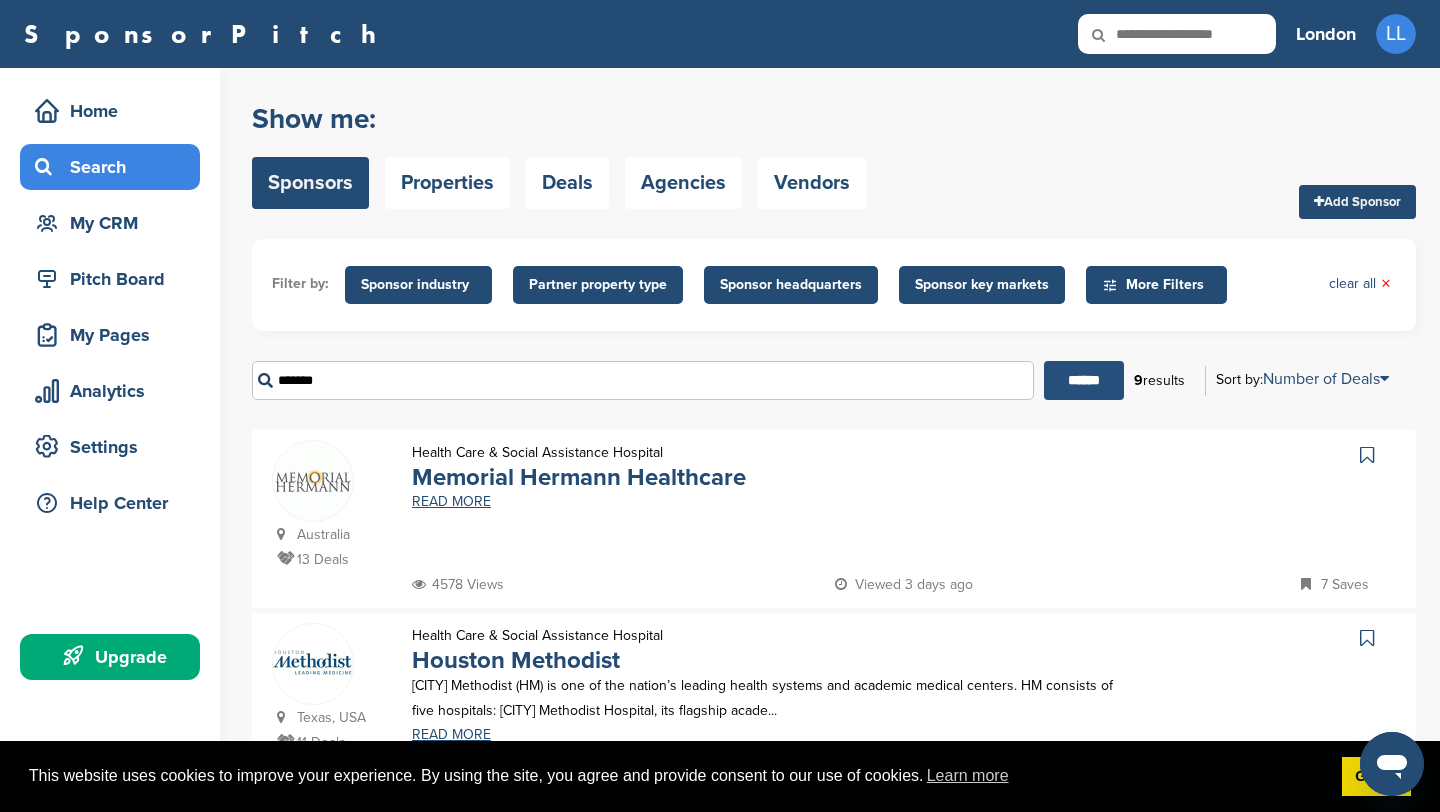 click on "******" at bounding box center (1084, 380) 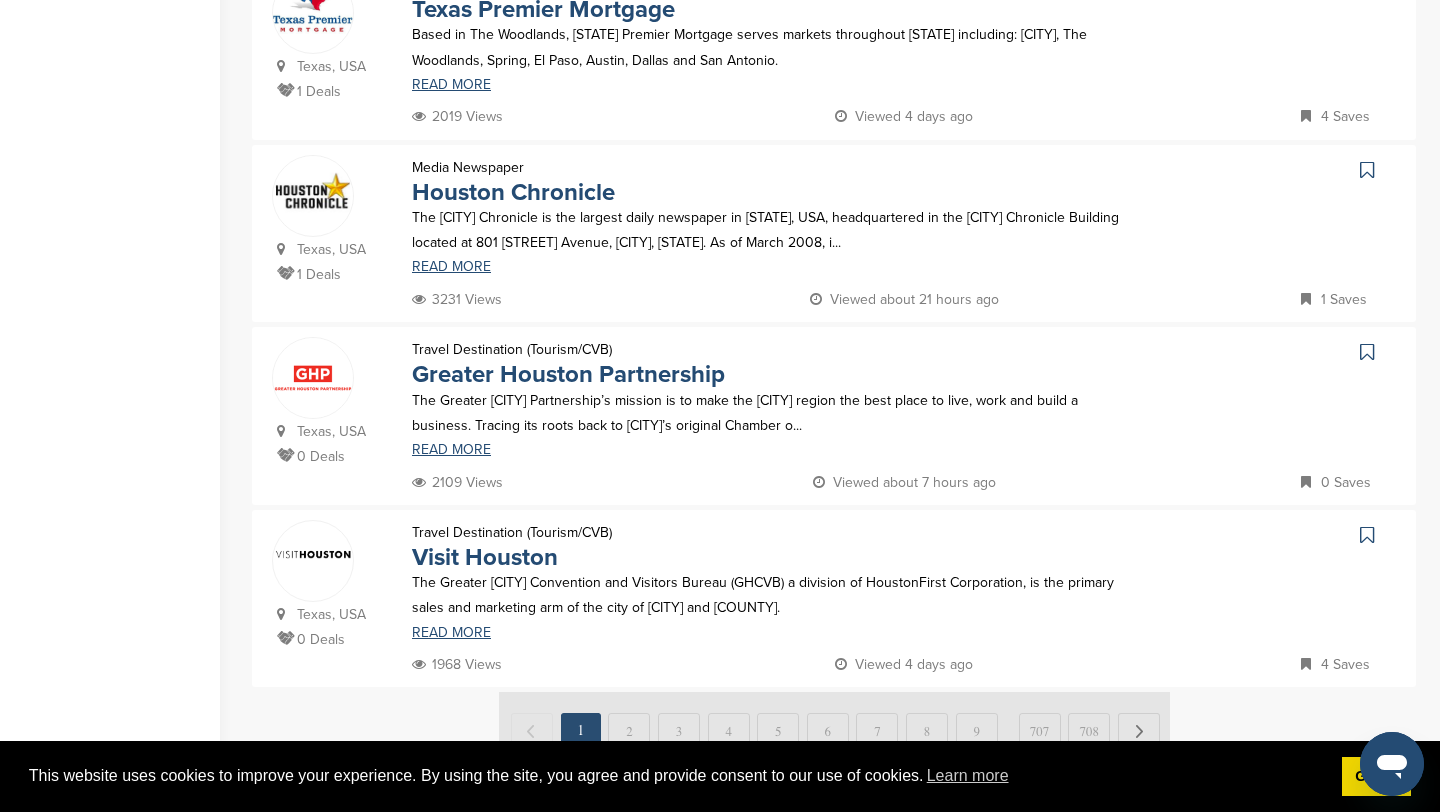 scroll, scrollTop: 1397, scrollLeft: 0, axis: vertical 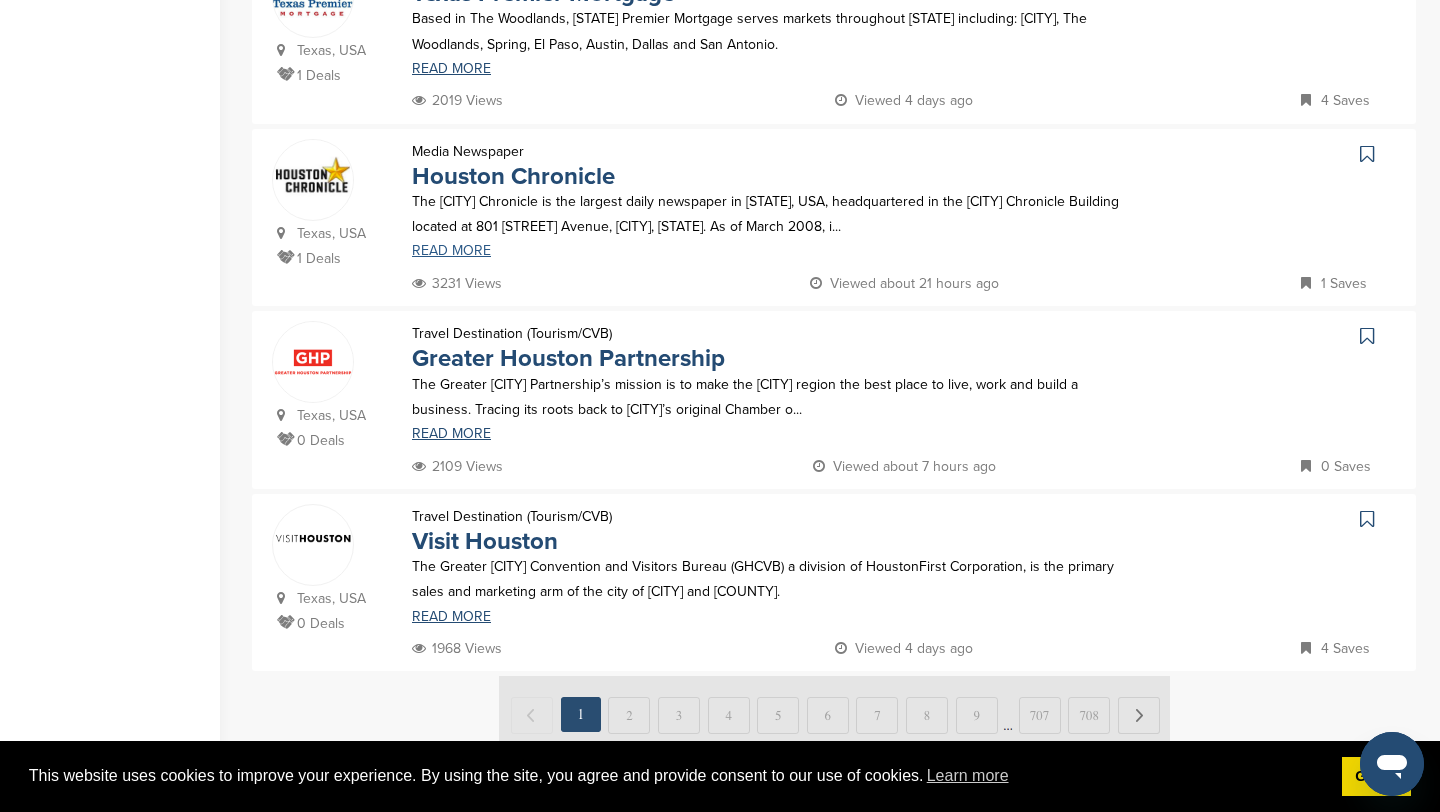 click on "READ MORE" at bounding box center [768, 251] 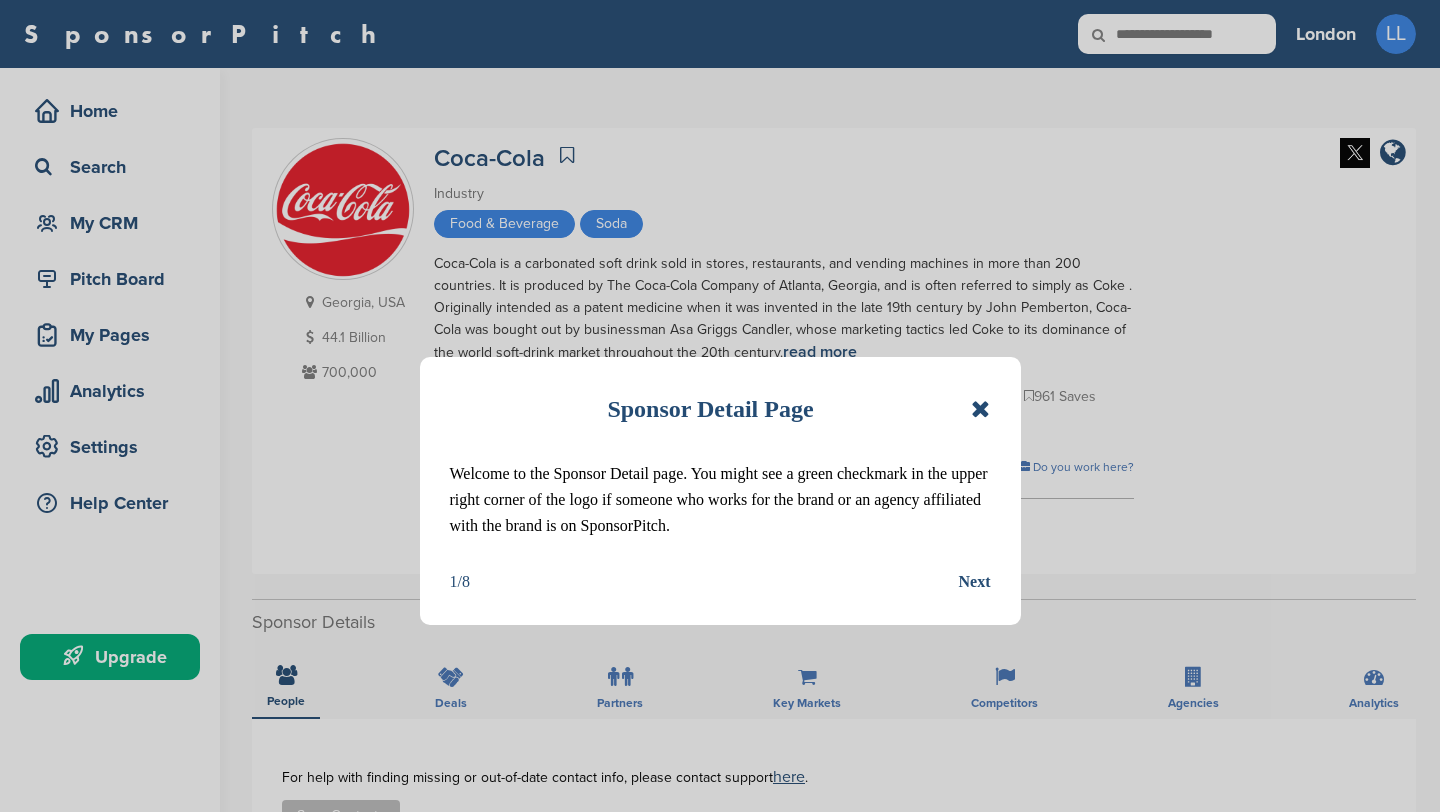 scroll, scrollTop: 0, scrollLeft: 0, axis: both 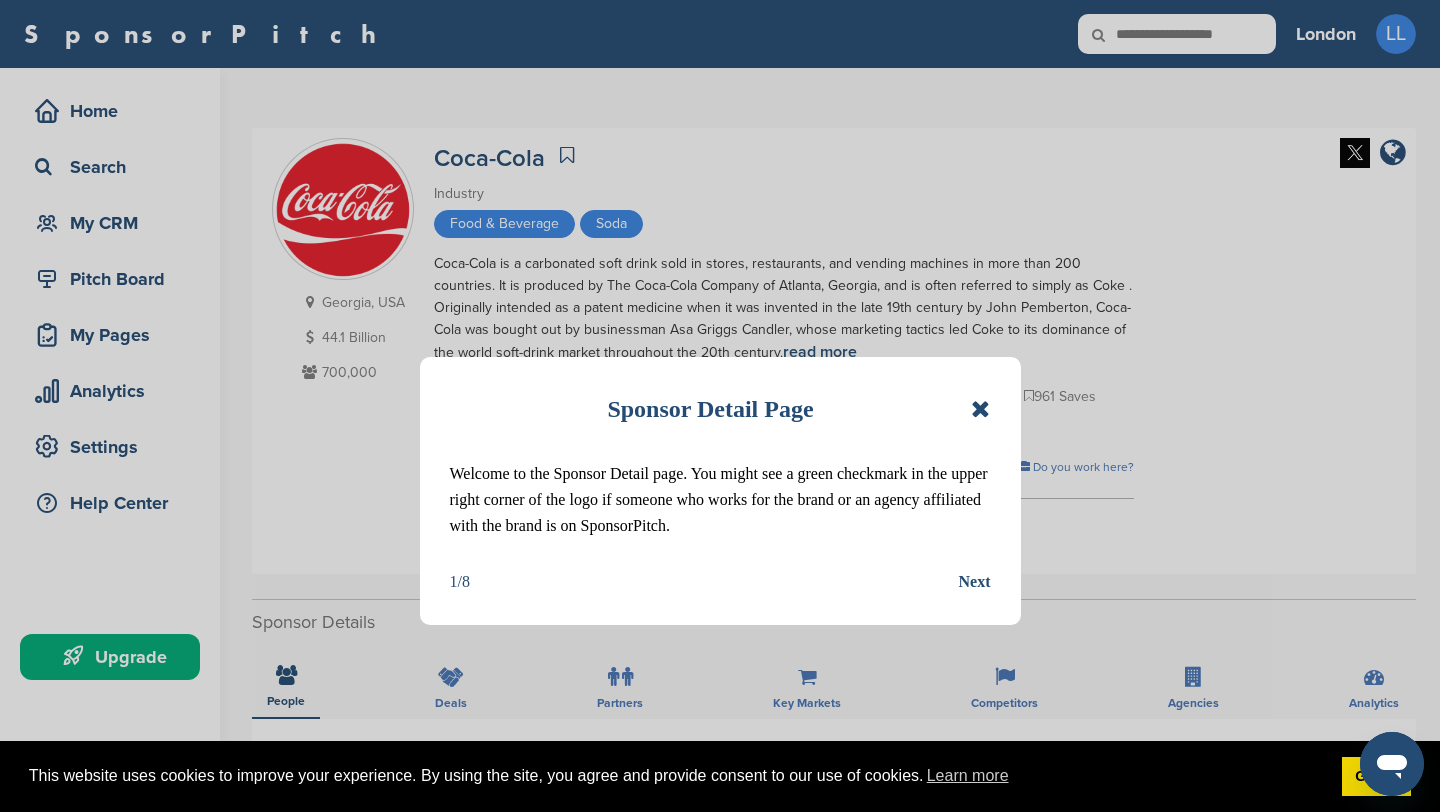 click at bounding box center [980, 409] 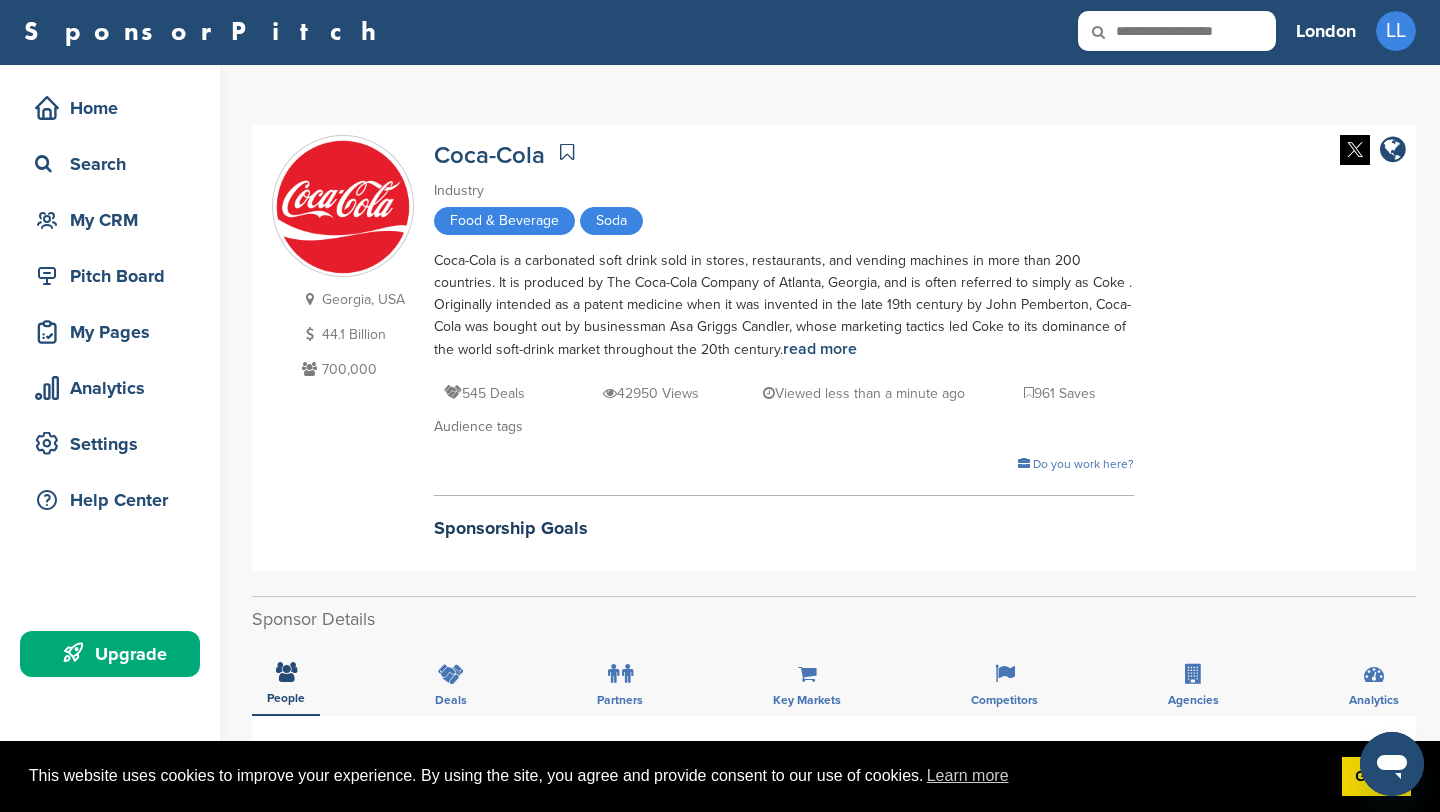scroll, scrollTop: 0, scrollLeft: 0, axis: both 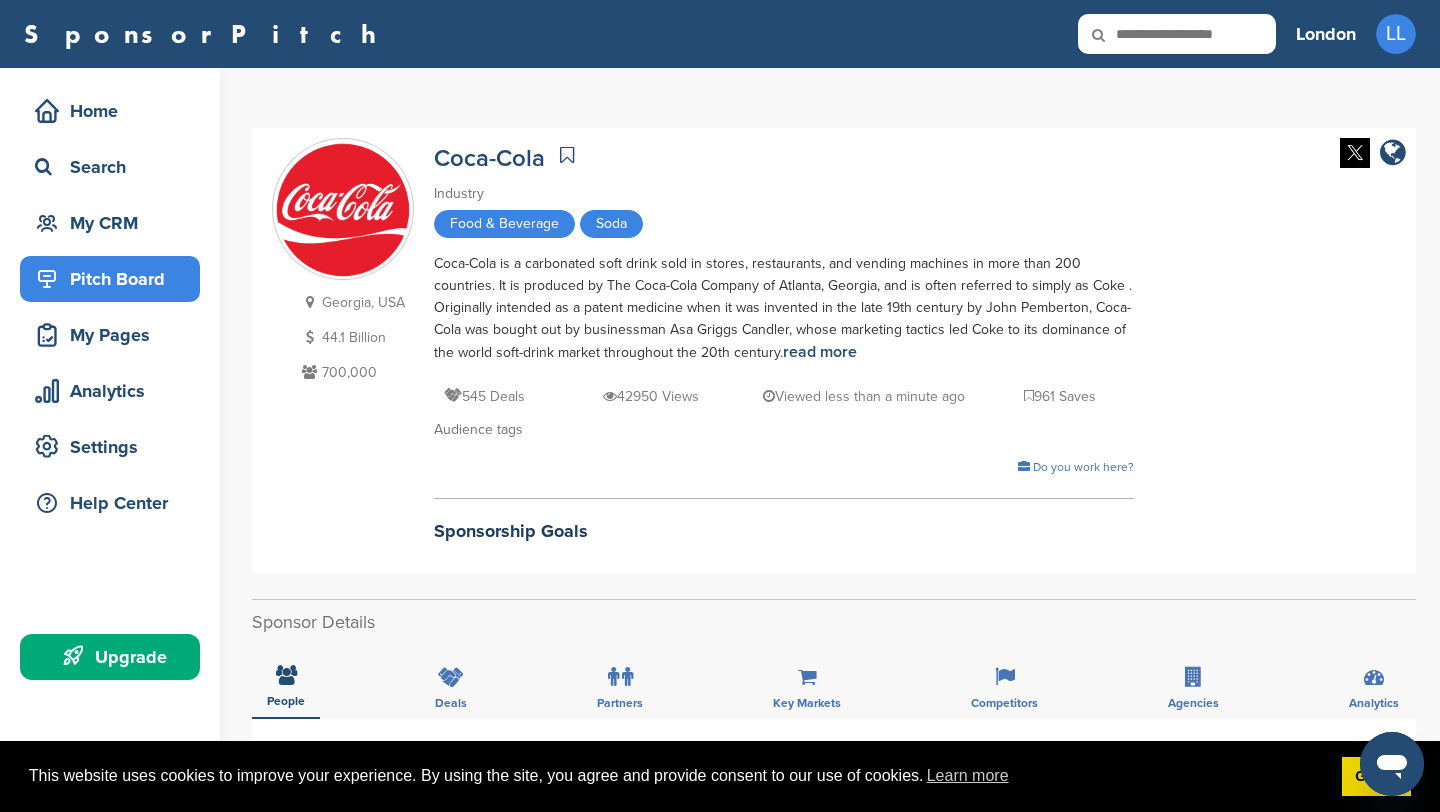 click on "Pitch Board" at bounding box center (115, 279) 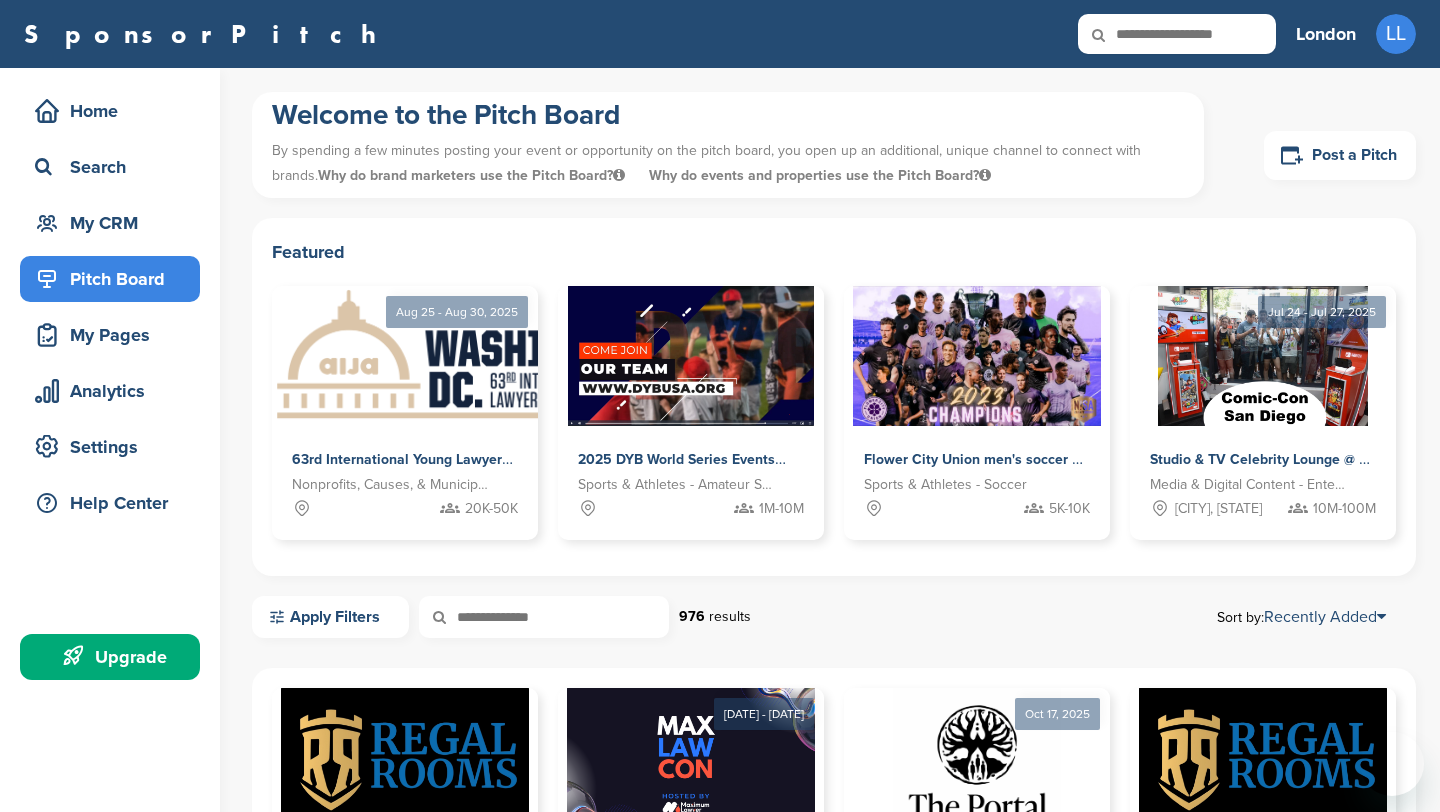scroll, scrollTop: 0, scrollLeft: 0, axis: both 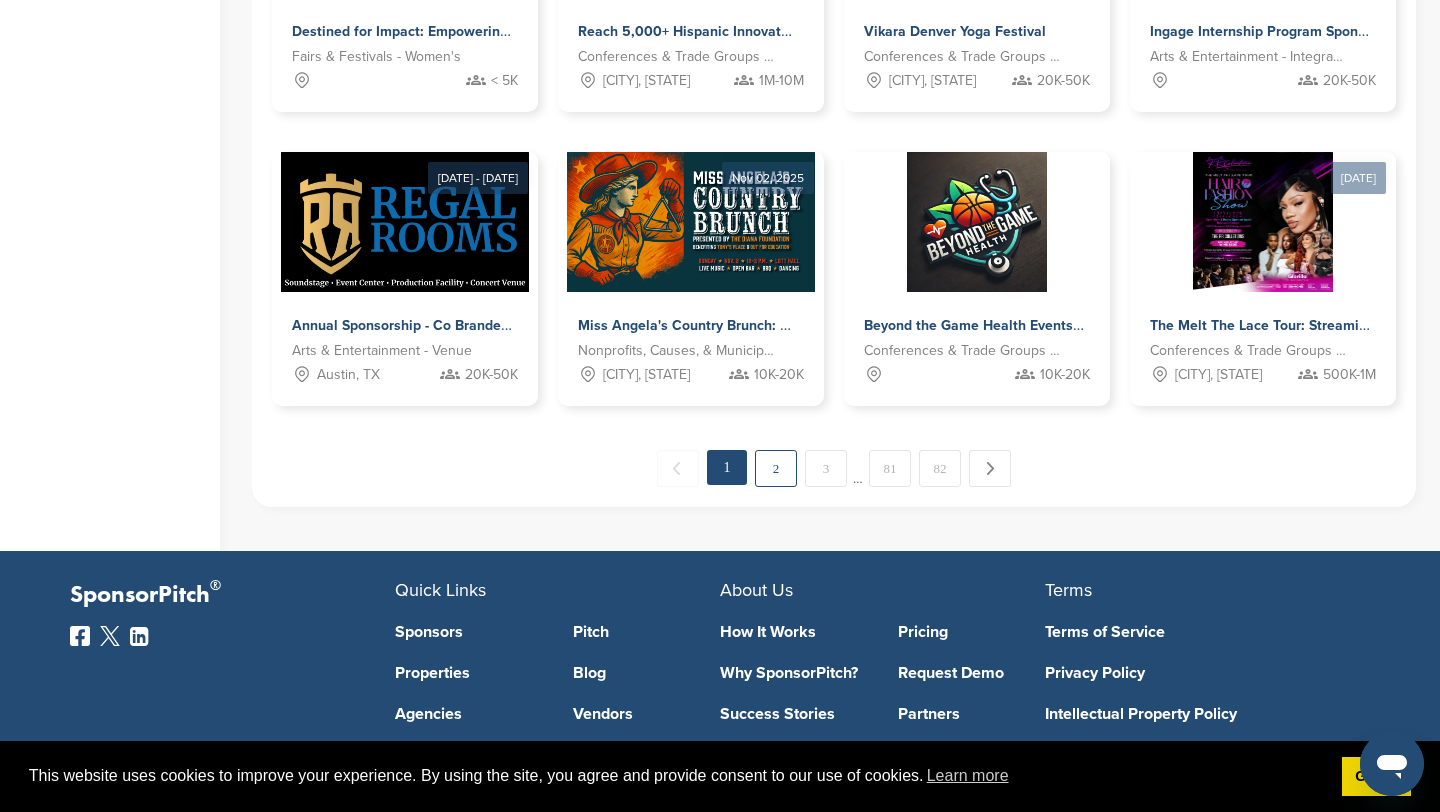 click on "2" at bounding box center (776, 468) 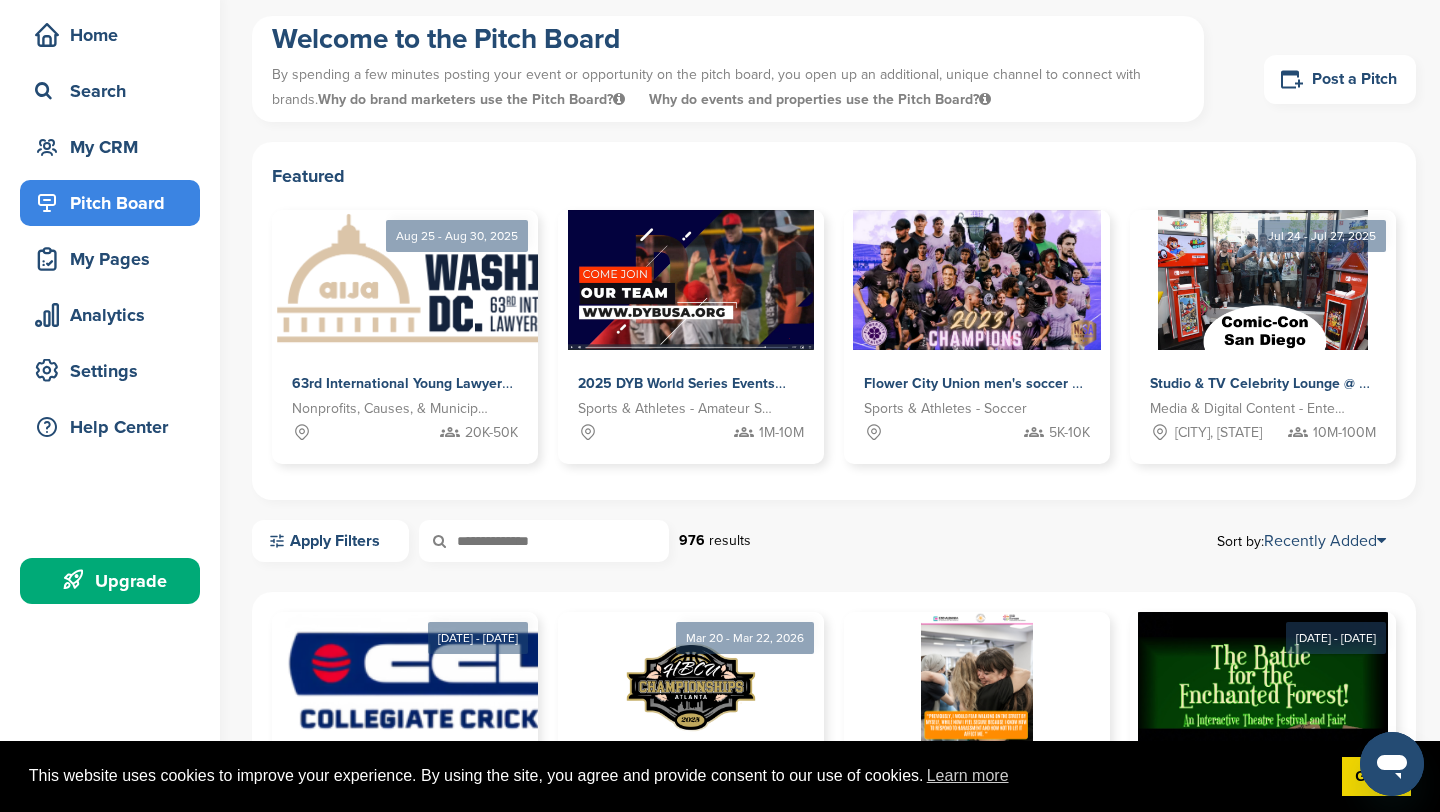 scroll, scrollTop: 0, scrollLeft: 0, axis: both 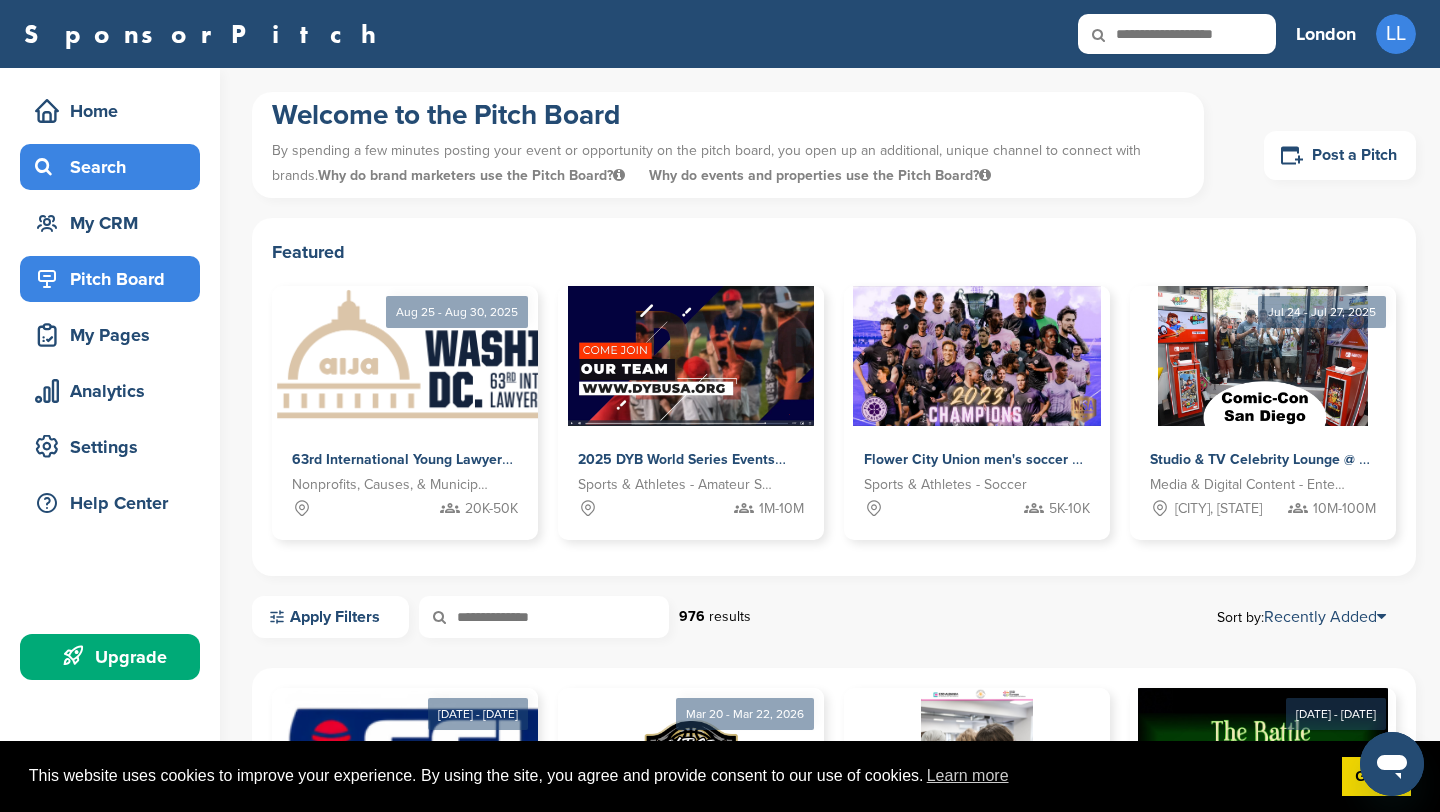 click on "Search" at bounding box center (115, 167) 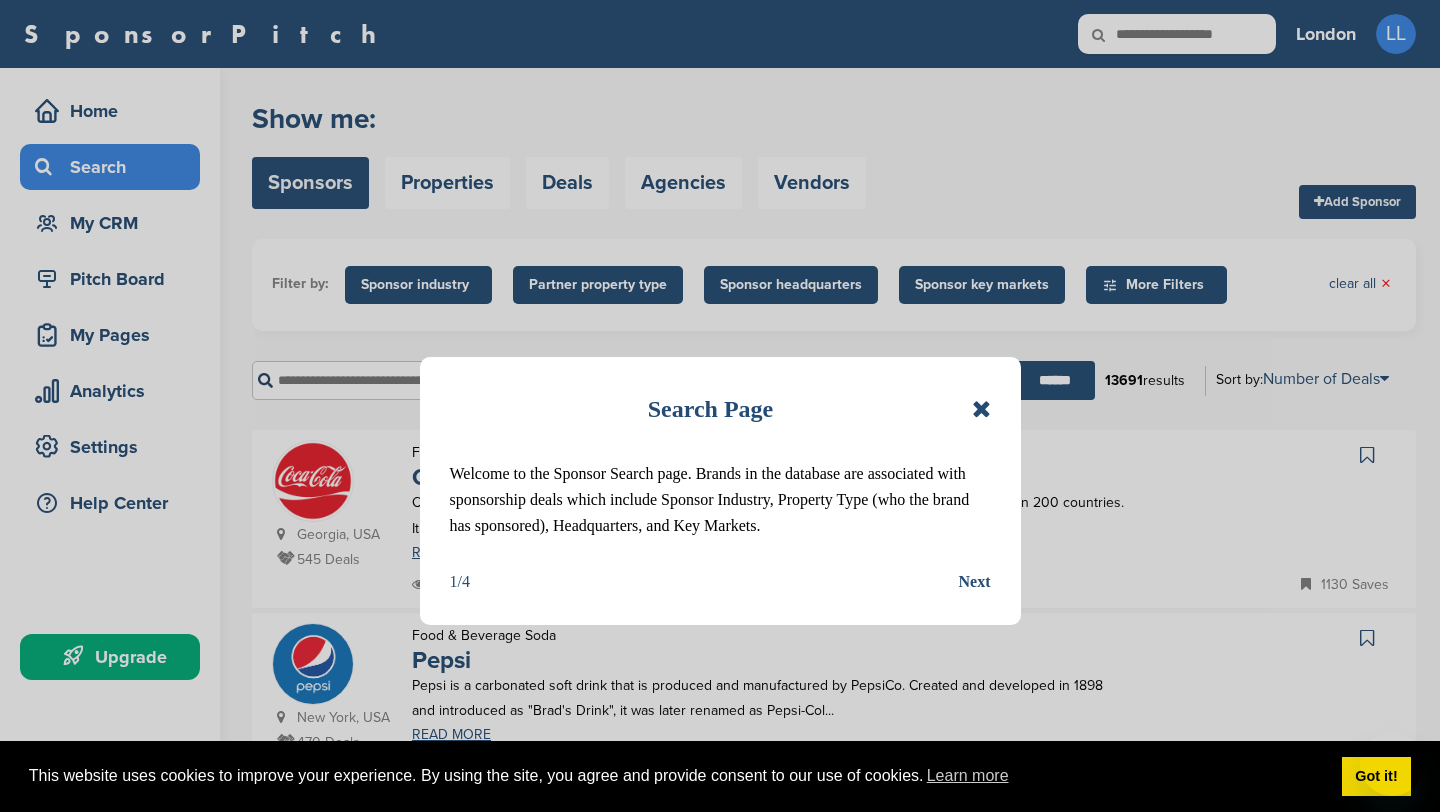 scroll, scrollTop: 0, scrollLeft: 0, axis: both 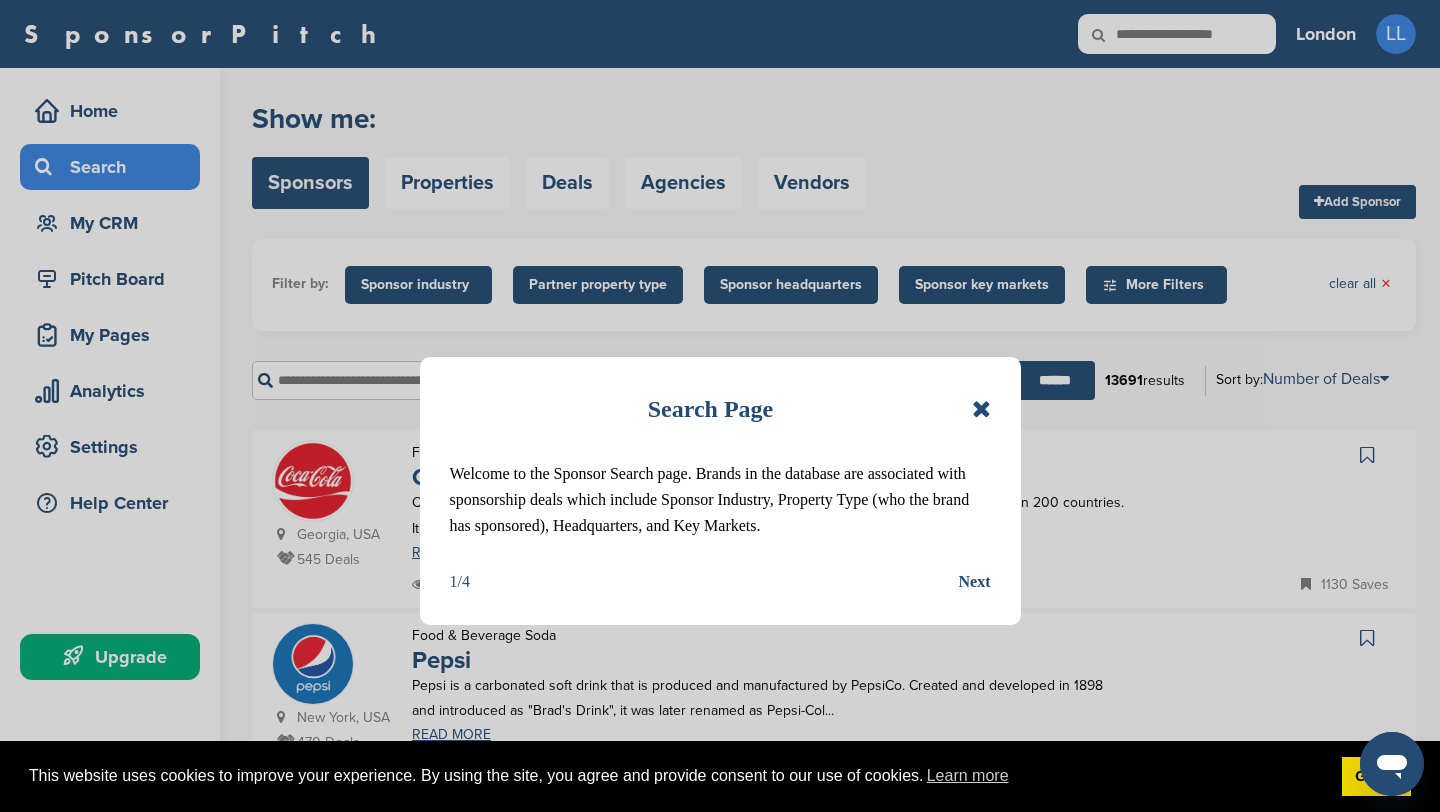 click at bounding box center [981, 409] 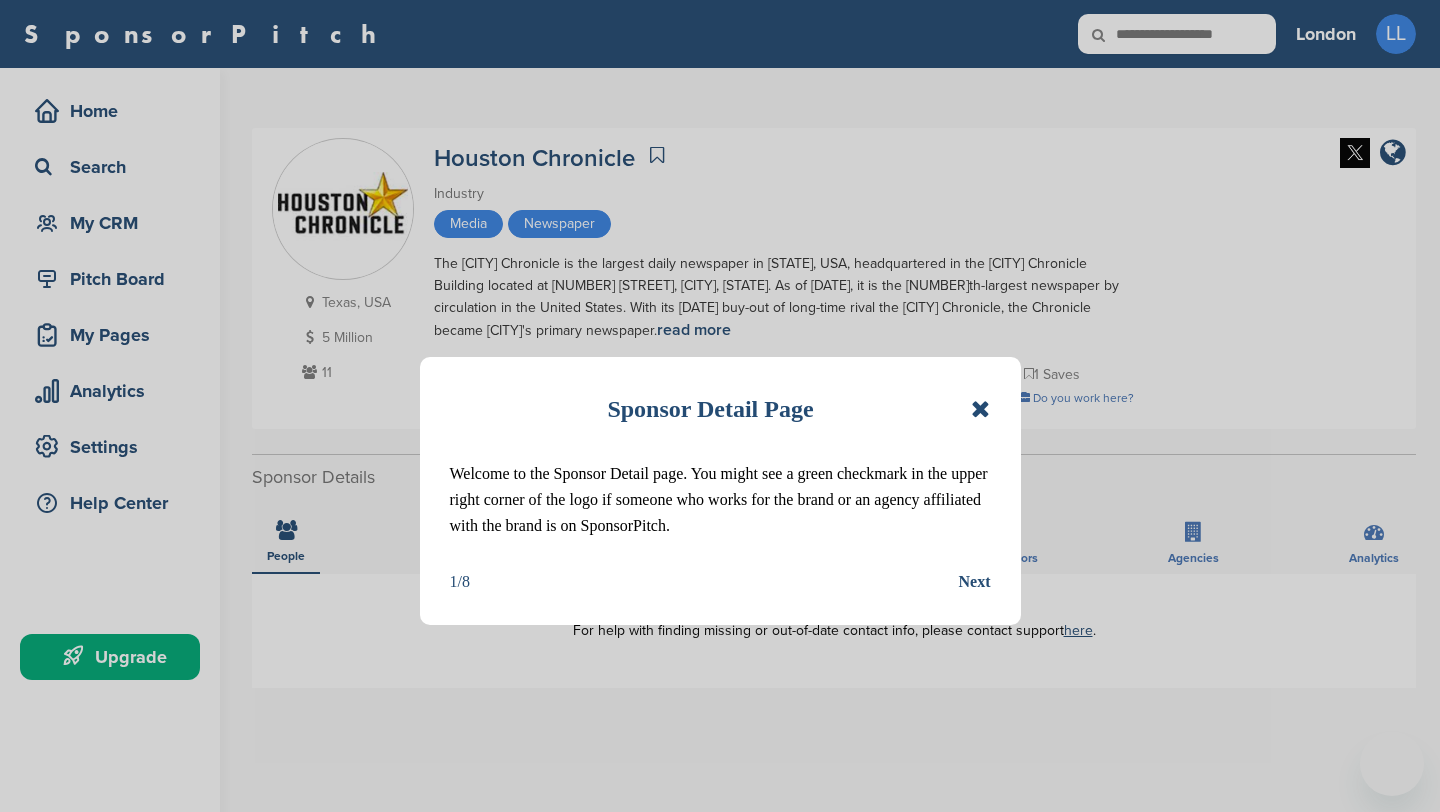 scroll, scrollTop: 0, scrollLeft: 0, axis: both 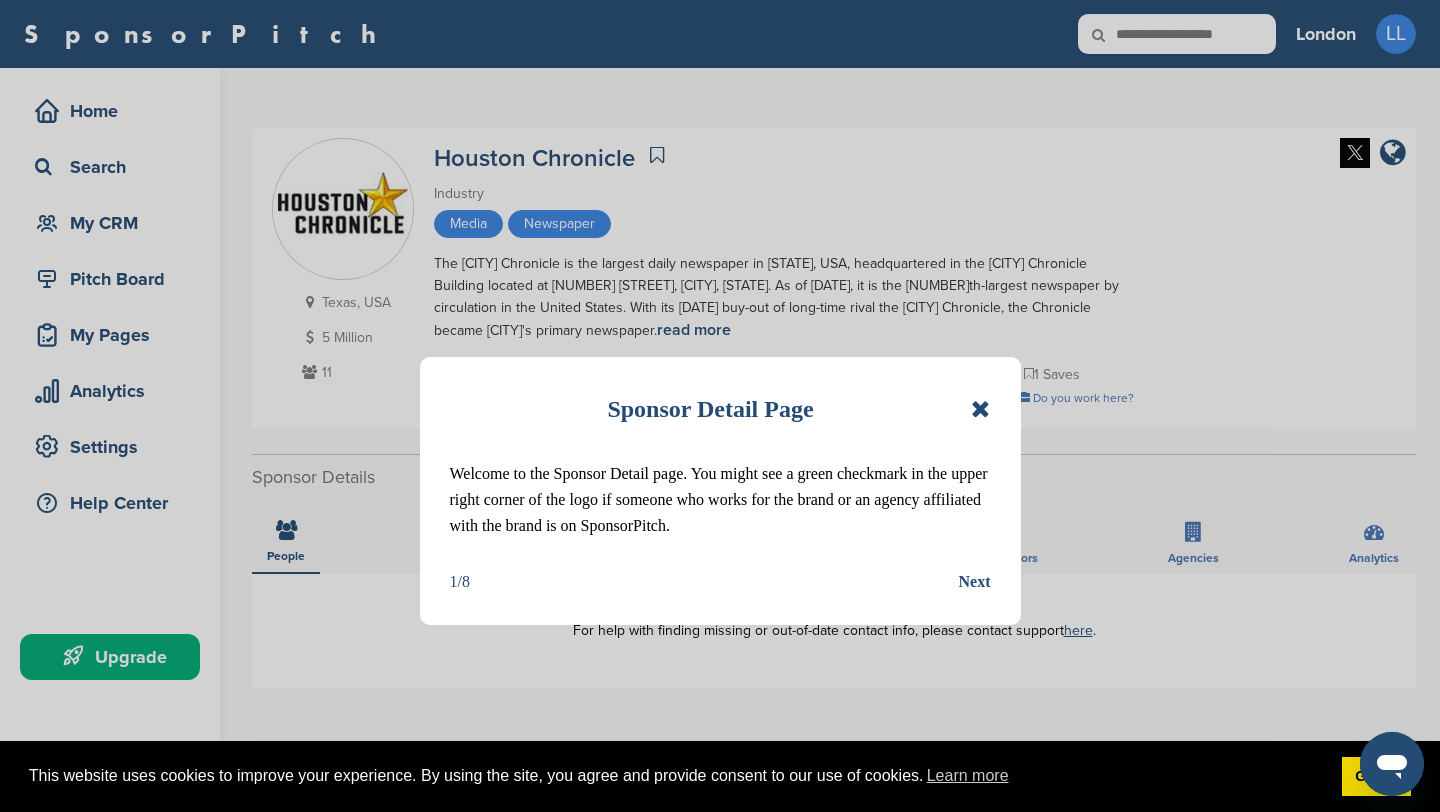 click at bounding box center [980, 409] 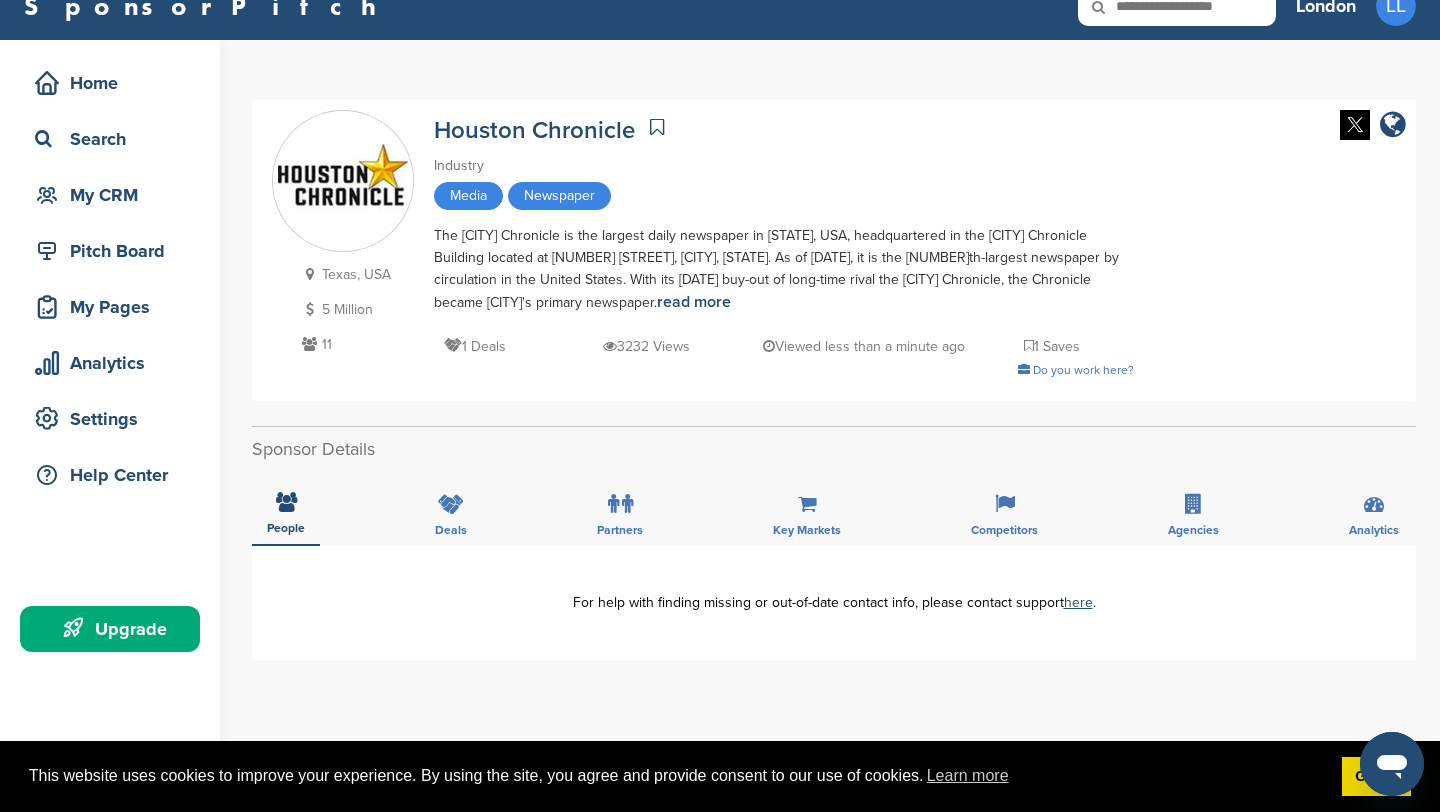 scroll, scrollTop: 21, scrollLeft: 0, axis: vertical 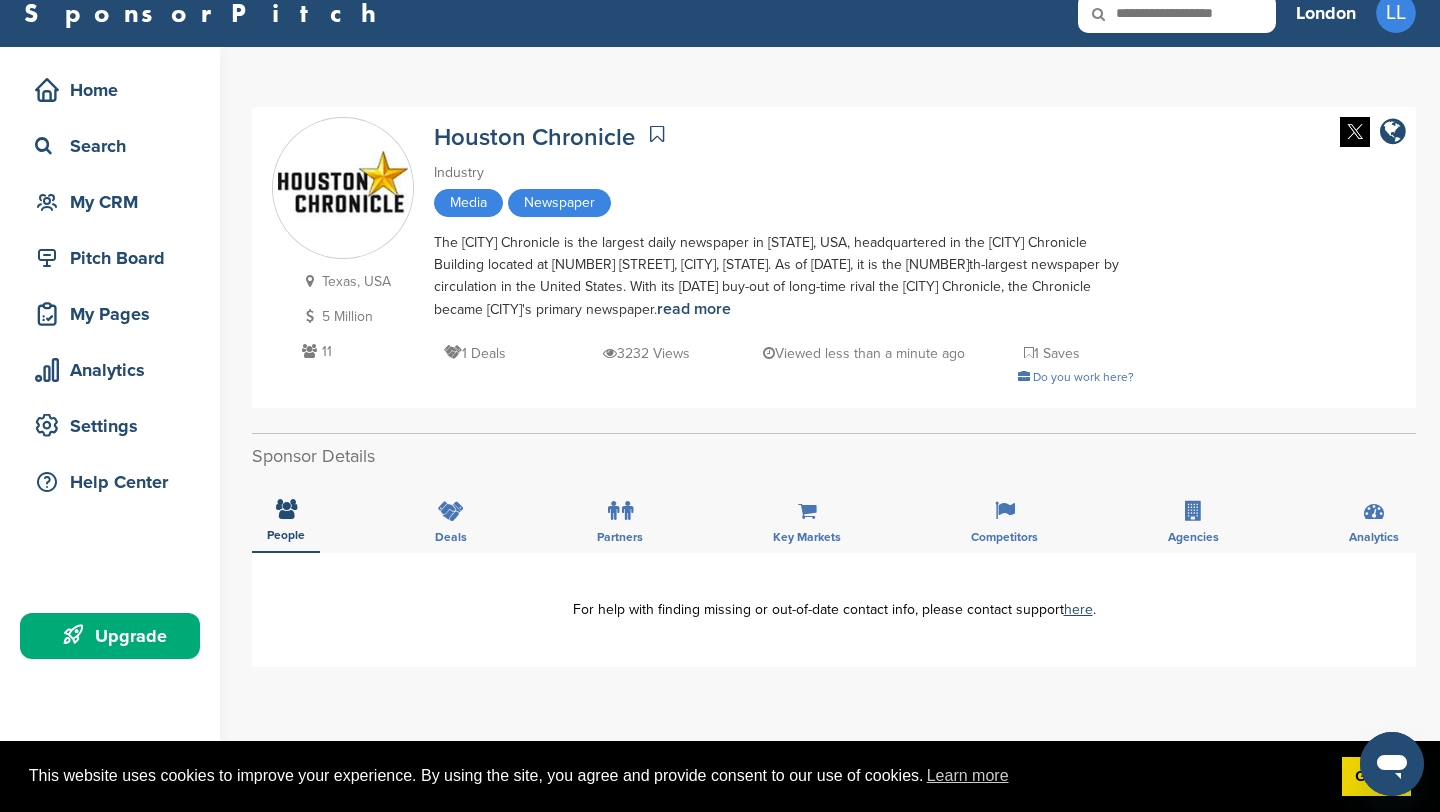 click on "Media" at bounding box center [468, 203] 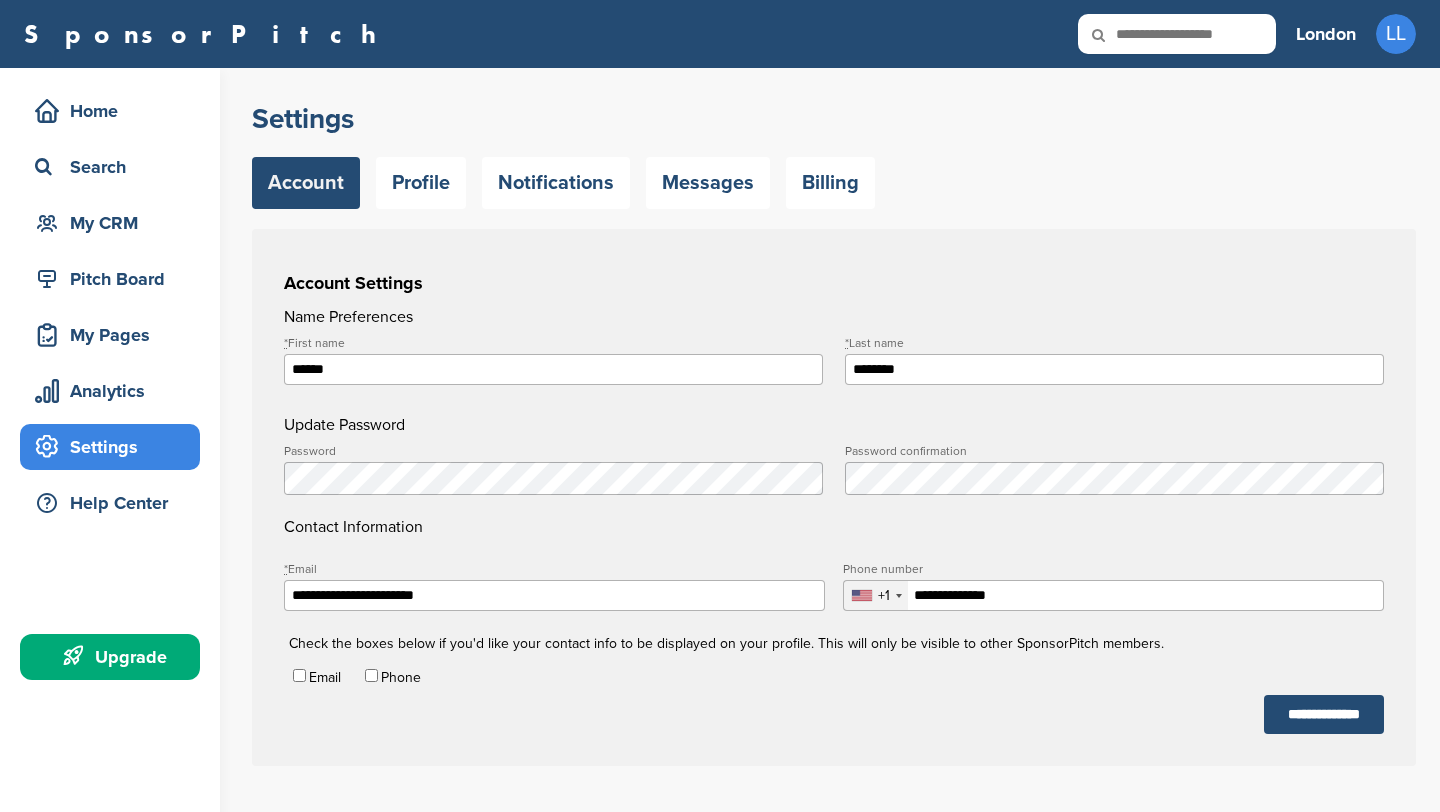 scroll, scrollTop: 0, scrollLeft: 0, axis: both 